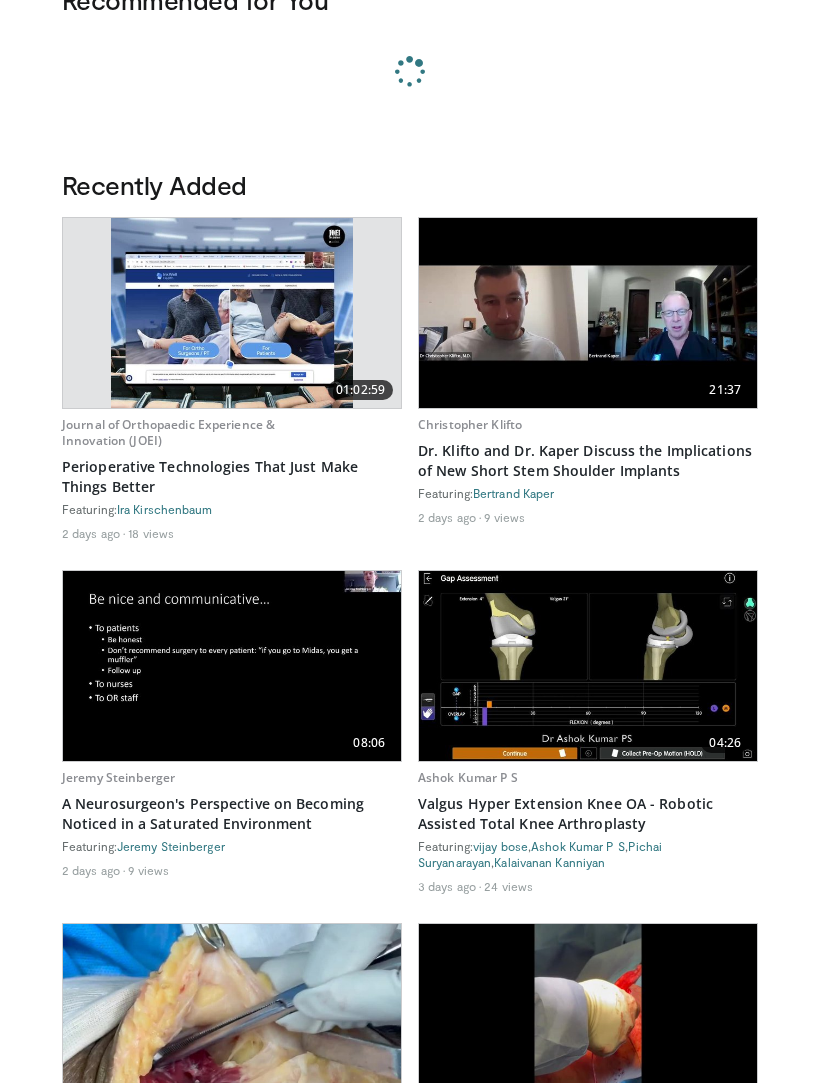 scroll, scrollTop: 0, scrollLeft: 0, axis: both 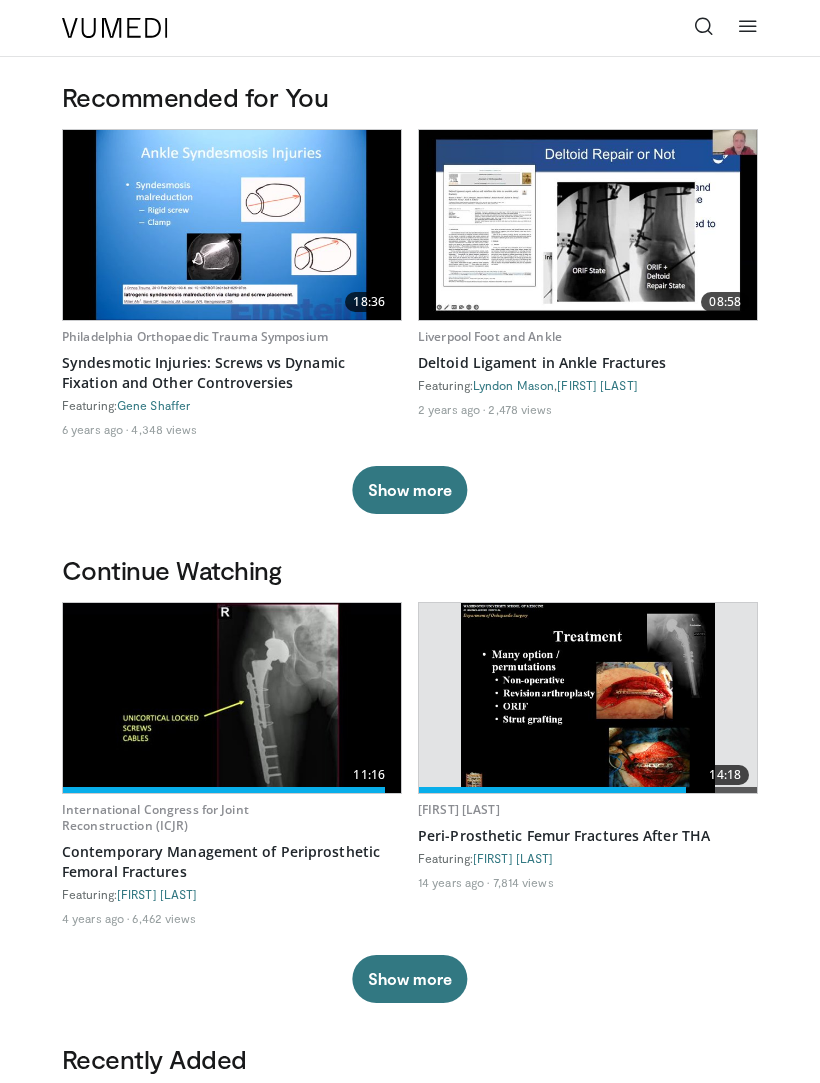 click at bounding box center (748, 26) 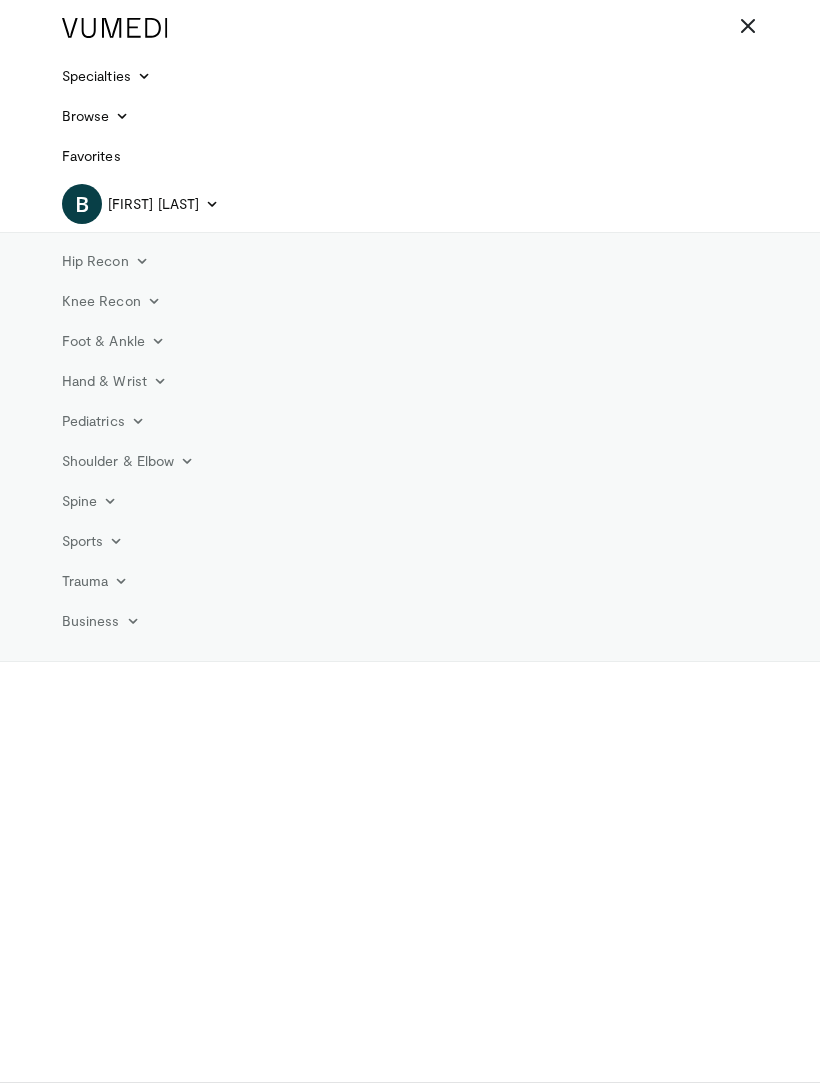 click at bounding box center [158, 341] 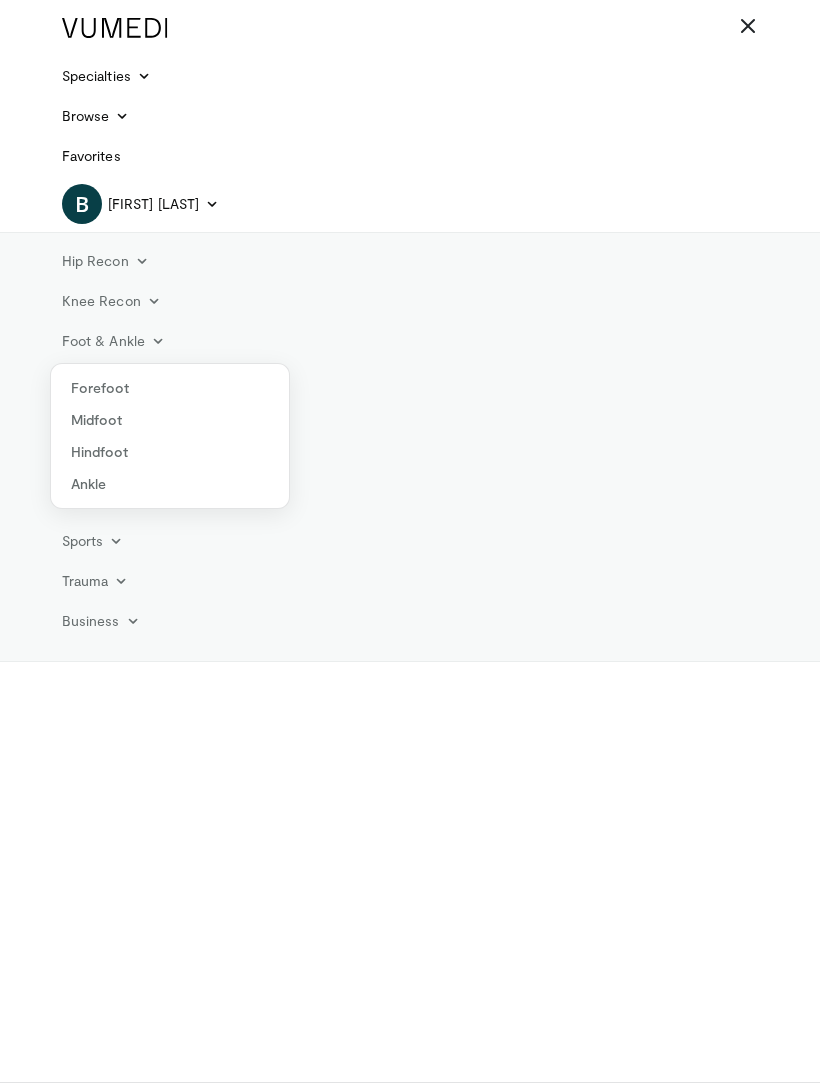 click on "Hindfoot" at bounding box center [170, 452] 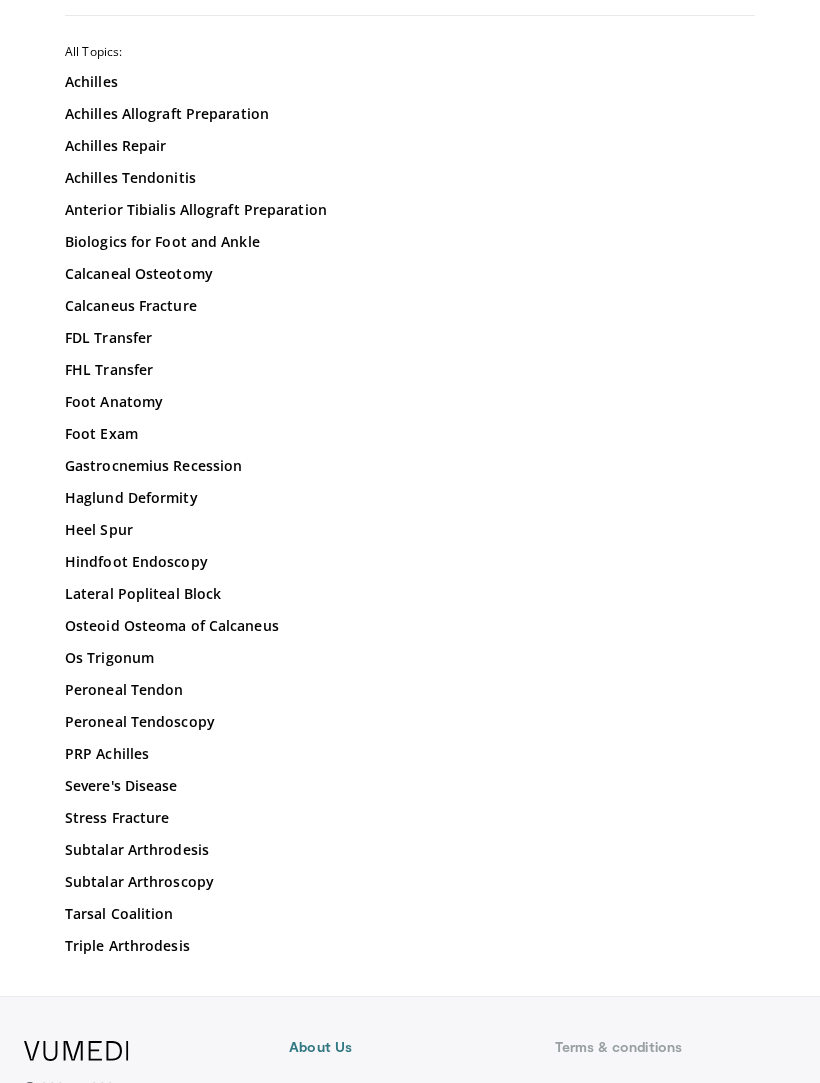 scroll, scrollTop: 5218, scrollLeft: 0, axis: vertical 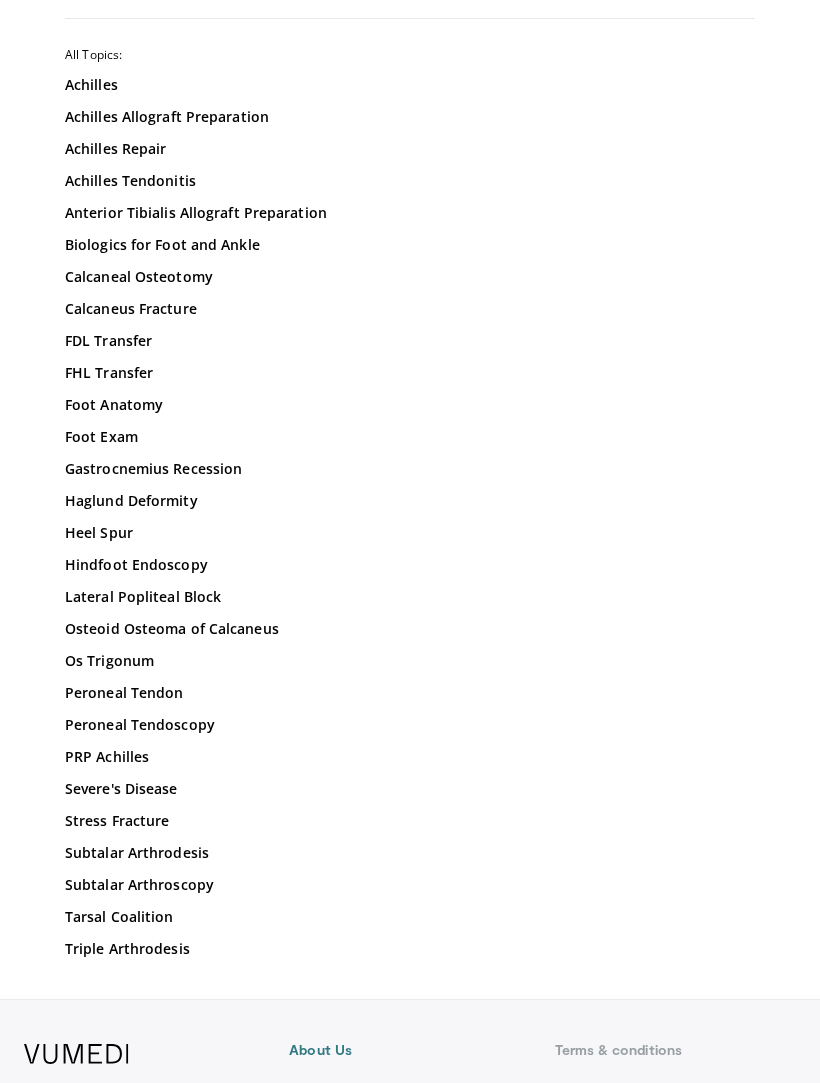 click on "Haglund Deformity" at bounding box center (410, 501) 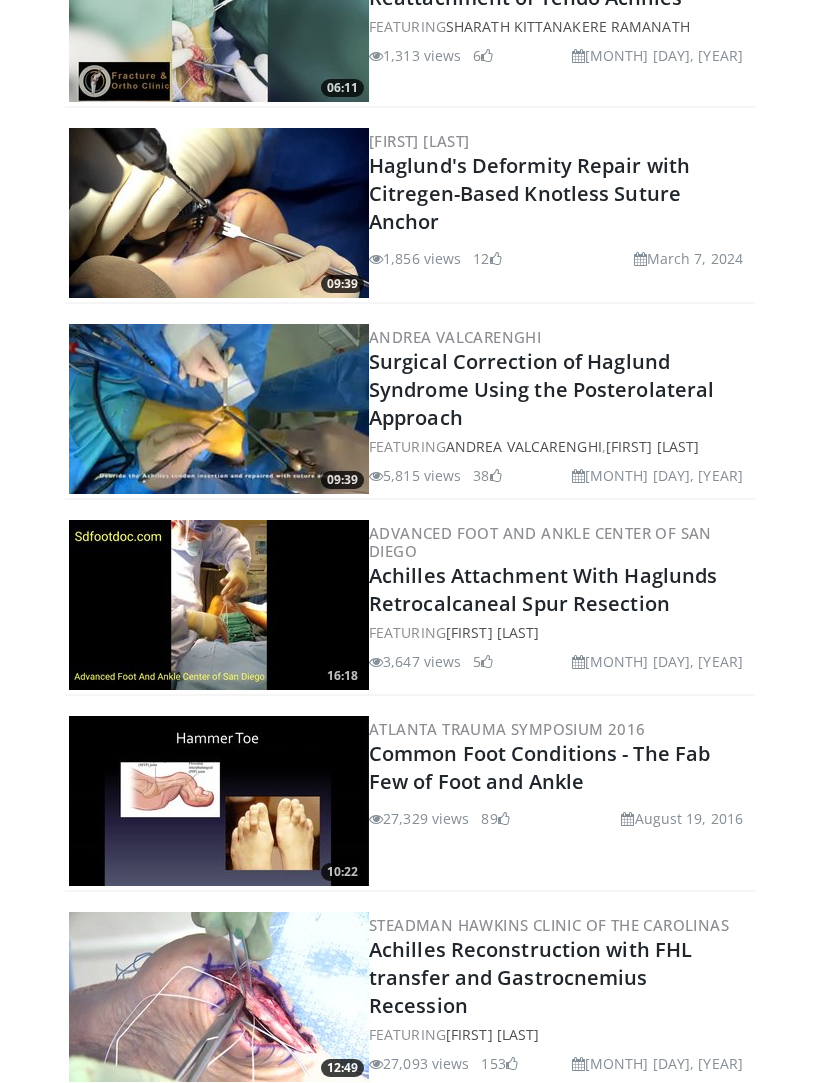scroll, scrollTop: 189, scrollLeft: 0, axis: vertical 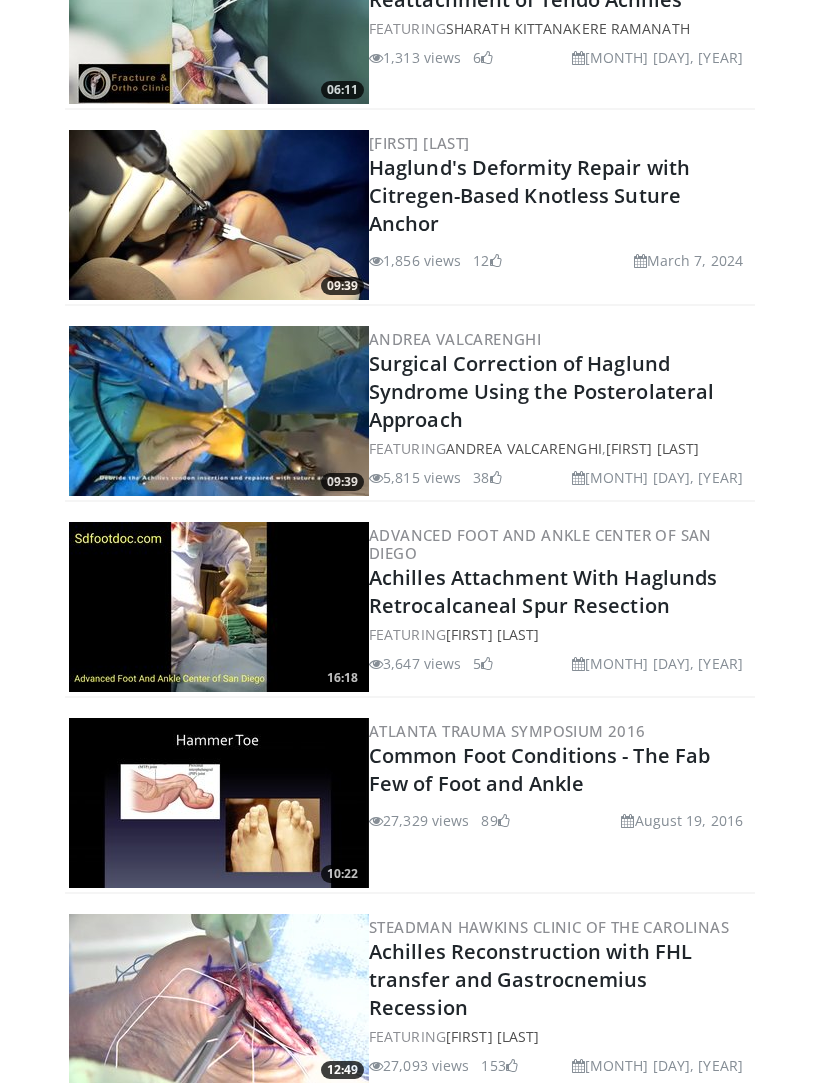 click on "Achilles Attachment With Haglunds Retrocalcaneal Spur Resection" at bounding box center [543, 591] 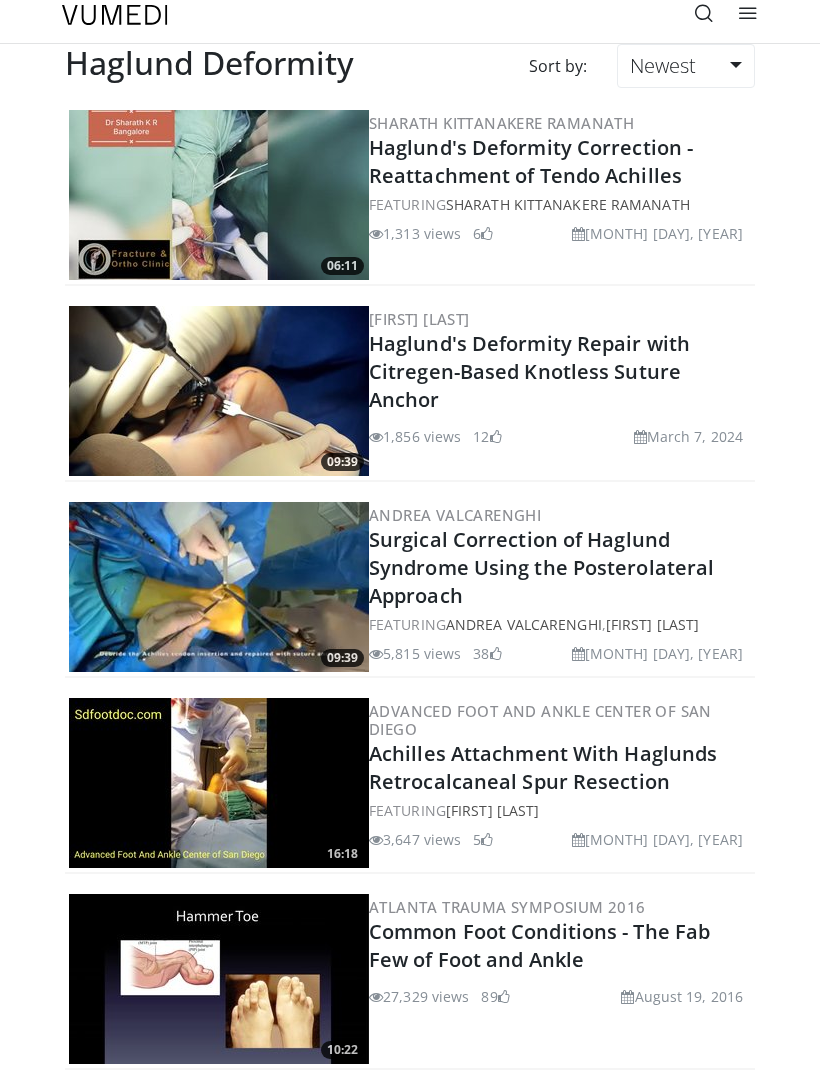 scroll, scrollTop: 0, scrollLeft: 0, axis: both 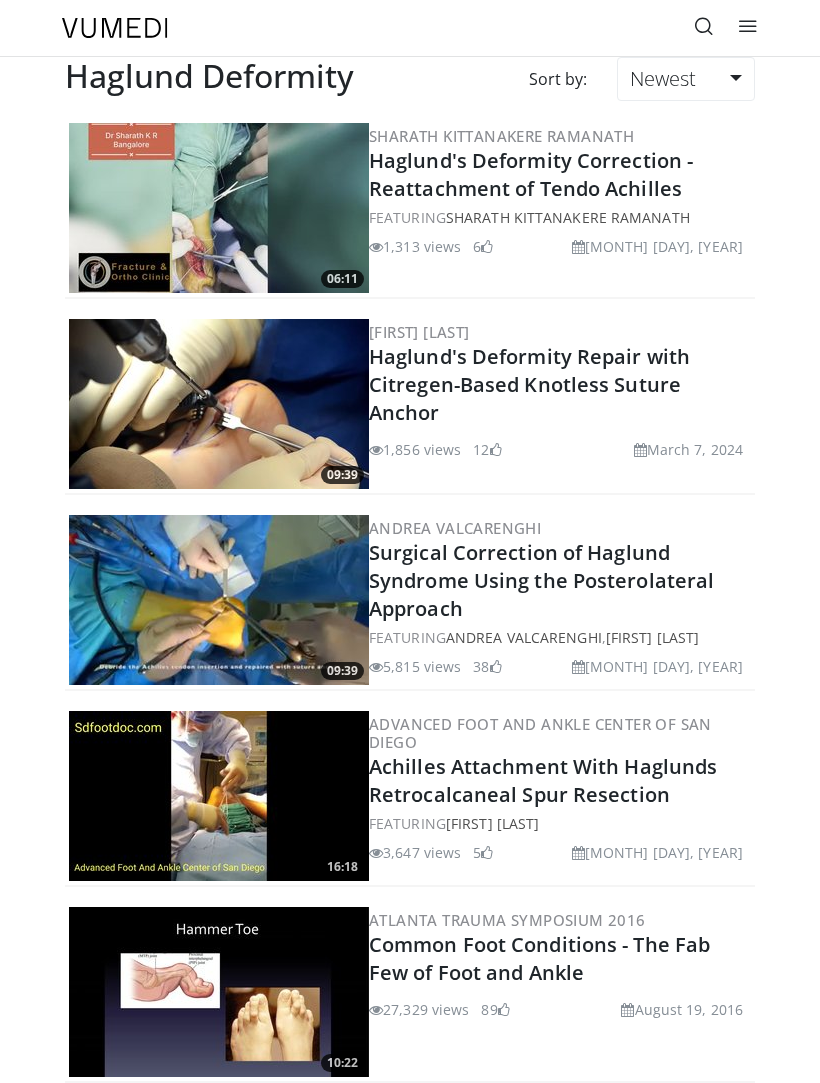 click on "Haglund's Deformity Repair with Citregen-Based Knotless Suture Anchor" at bounding box center (529, 384) 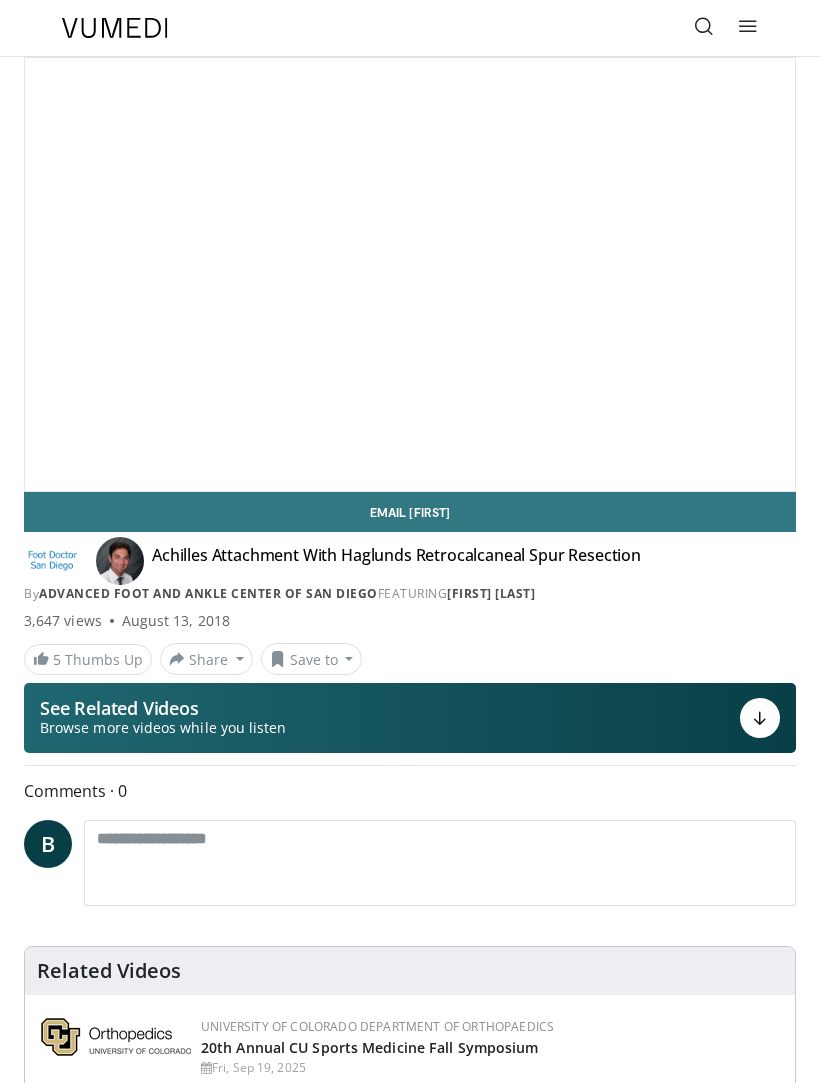 scroll, scrollTop: 0, scrollLeft: 0, axis: both 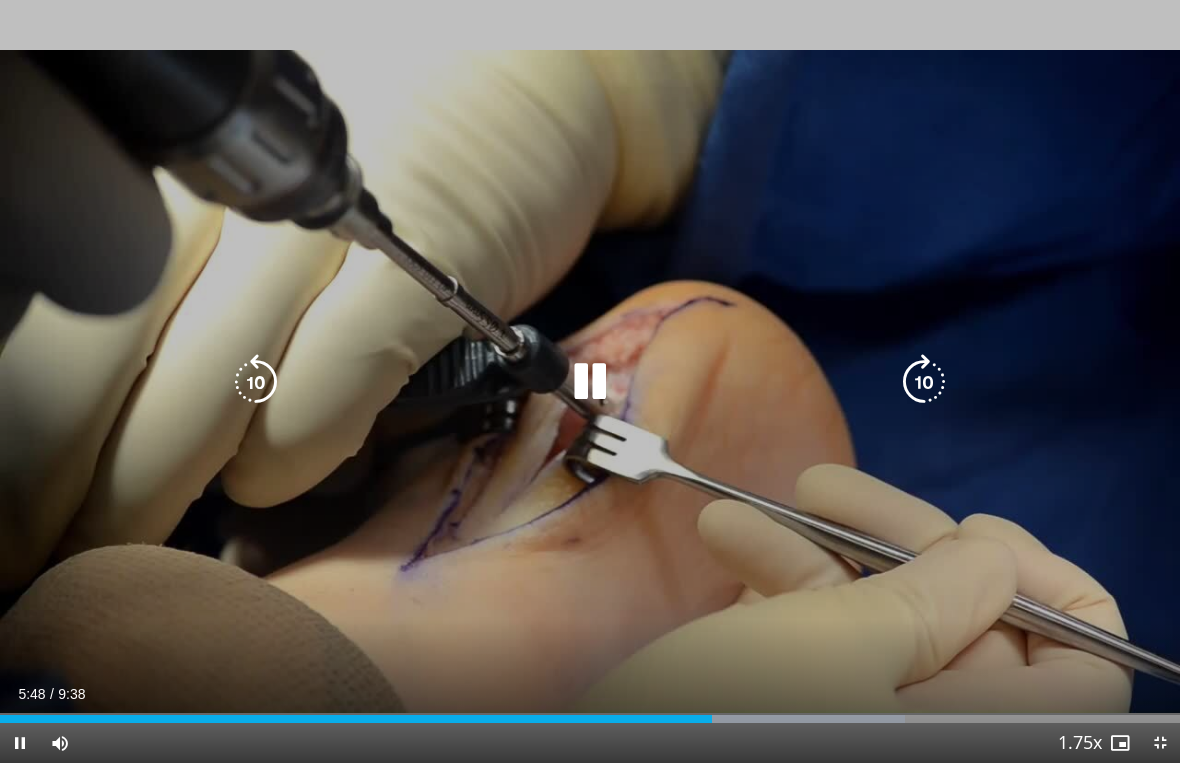 click on "10 seconds
Tap to unmute" at bounding box center [590, 381] 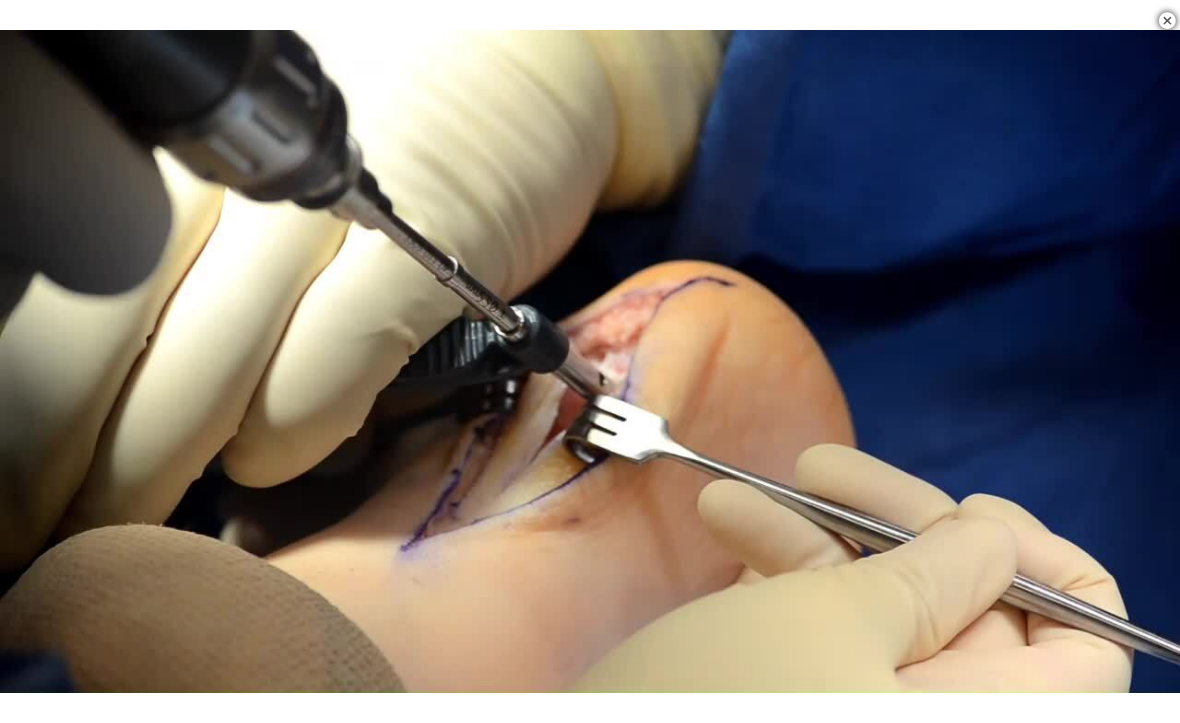 scroll, scrollTop: 1010, scrollLeft: 0, axis: vertical 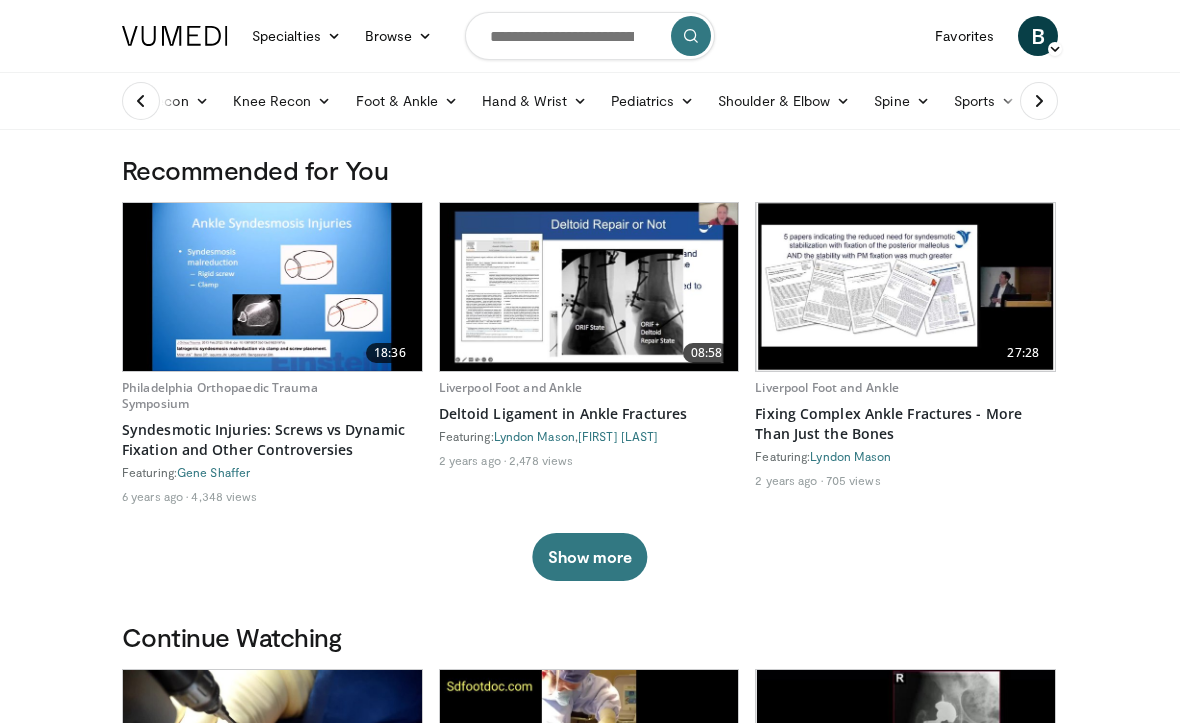 click at bounding box center (451, 101) 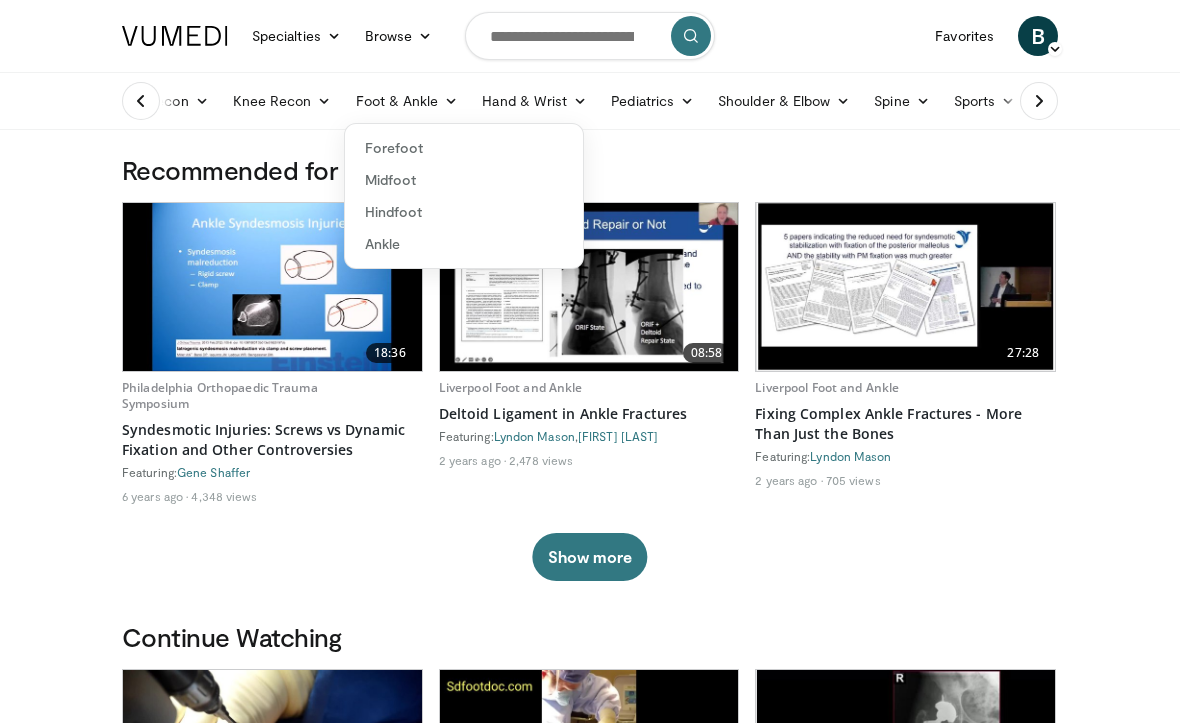 click on "Midfoot" at bounding box center (464, 180) 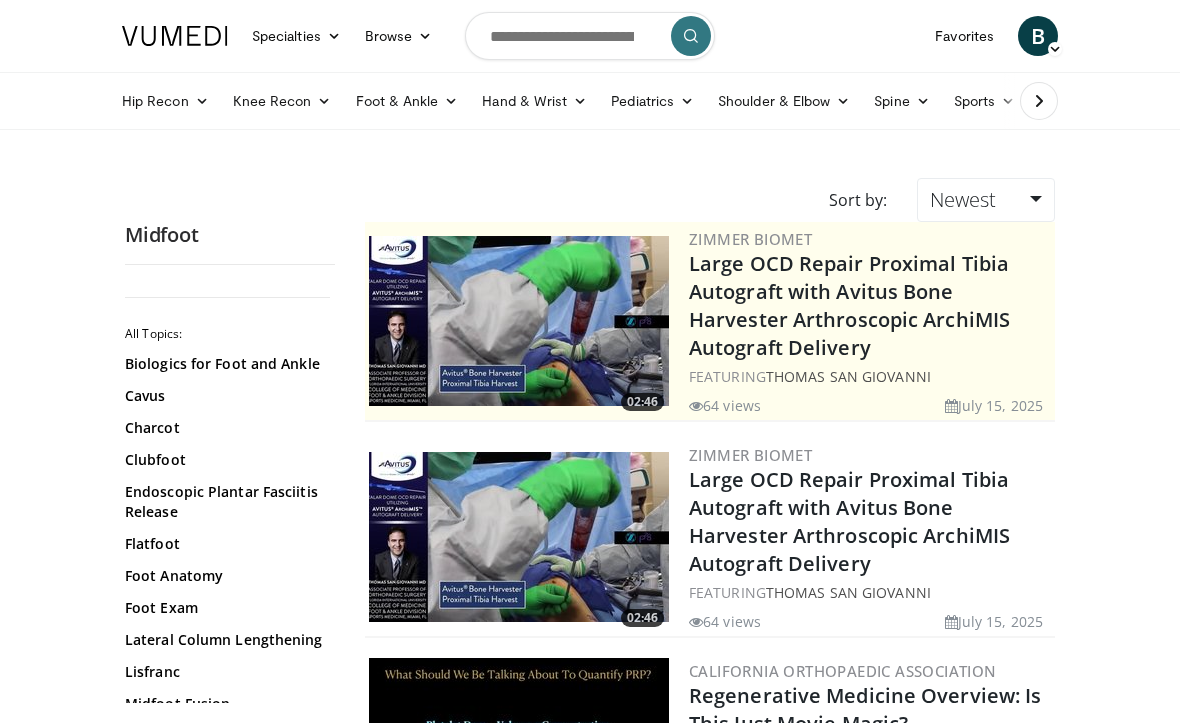 scroll, scrollTop: 0, scrollLeft: 0, axis: both 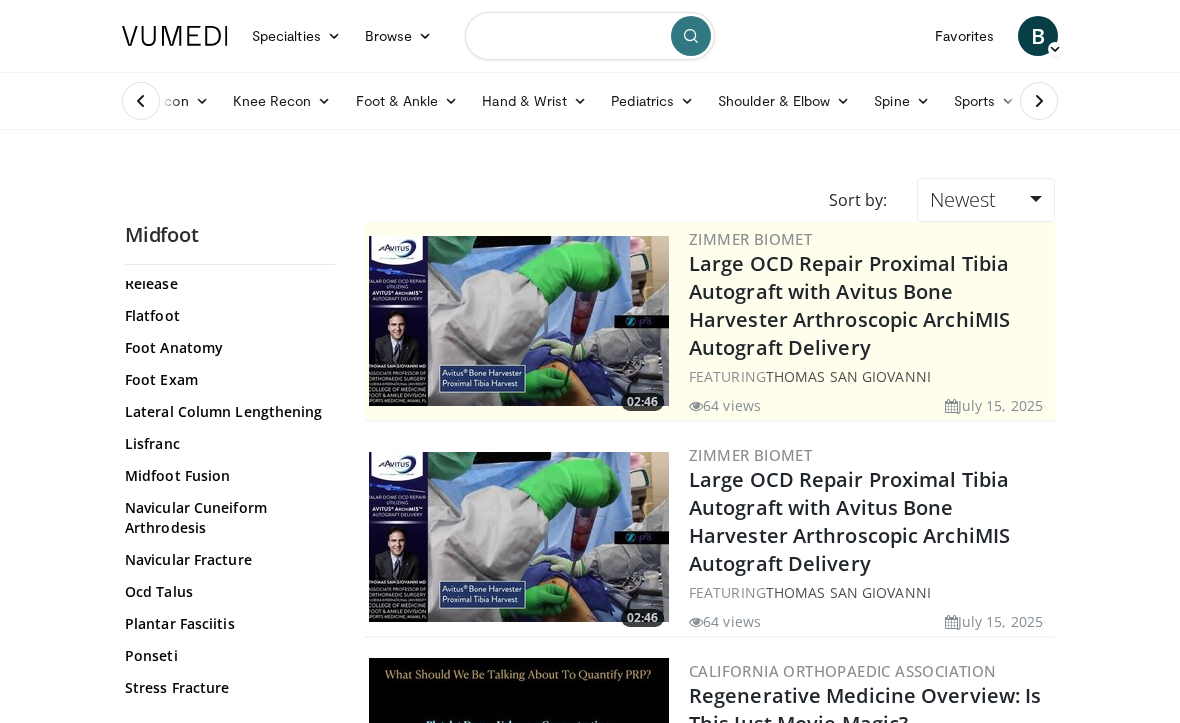click at bounding box center (590, 36) 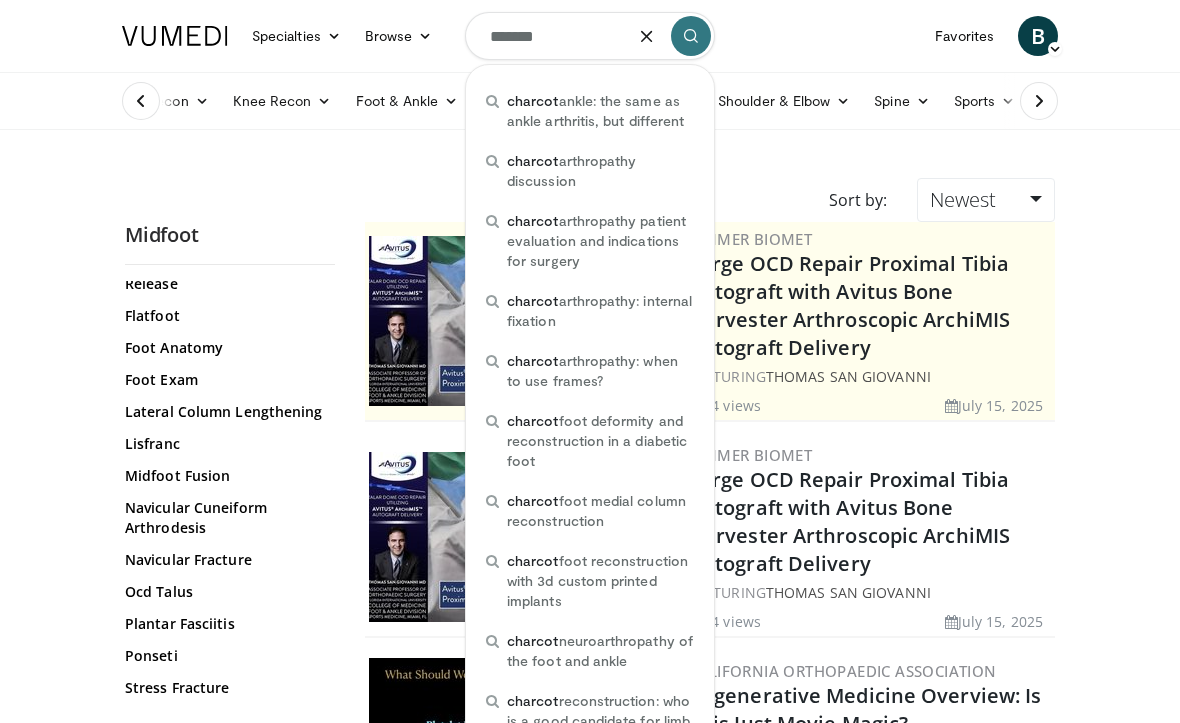 click on "charcot  arthropathy discussion" at bounding box center [600, 171] 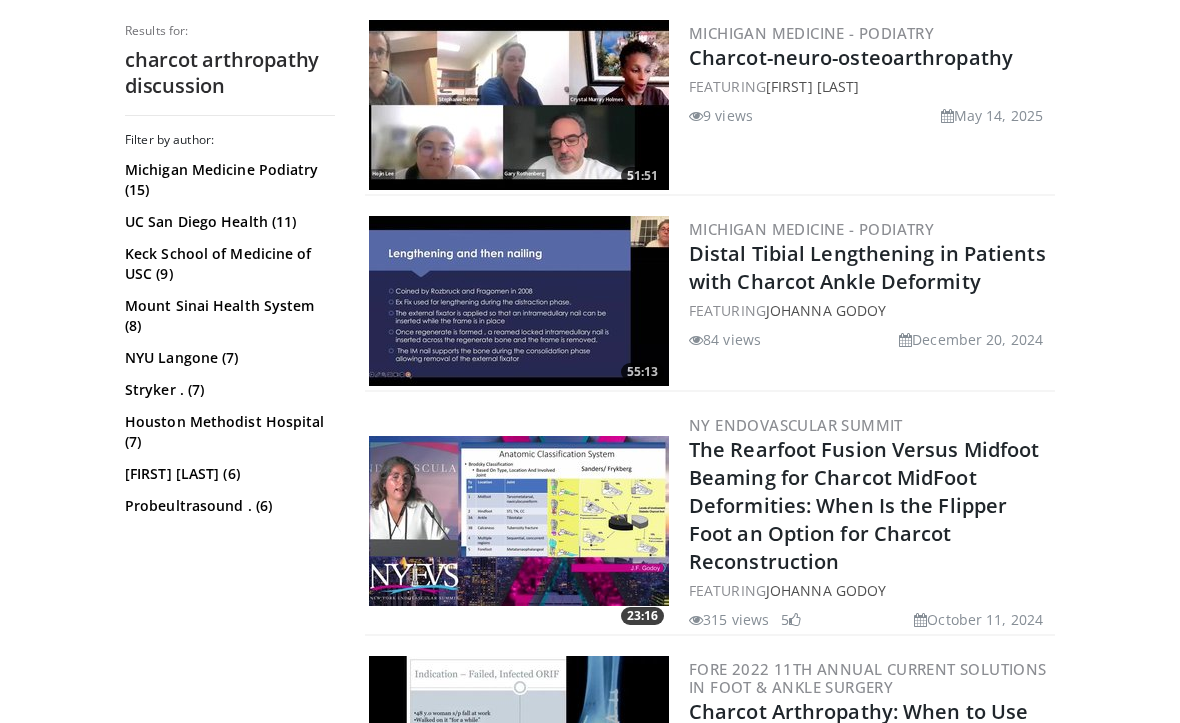 scroll, scrollTop: 853, scrollLeft: 0, axis: vertical 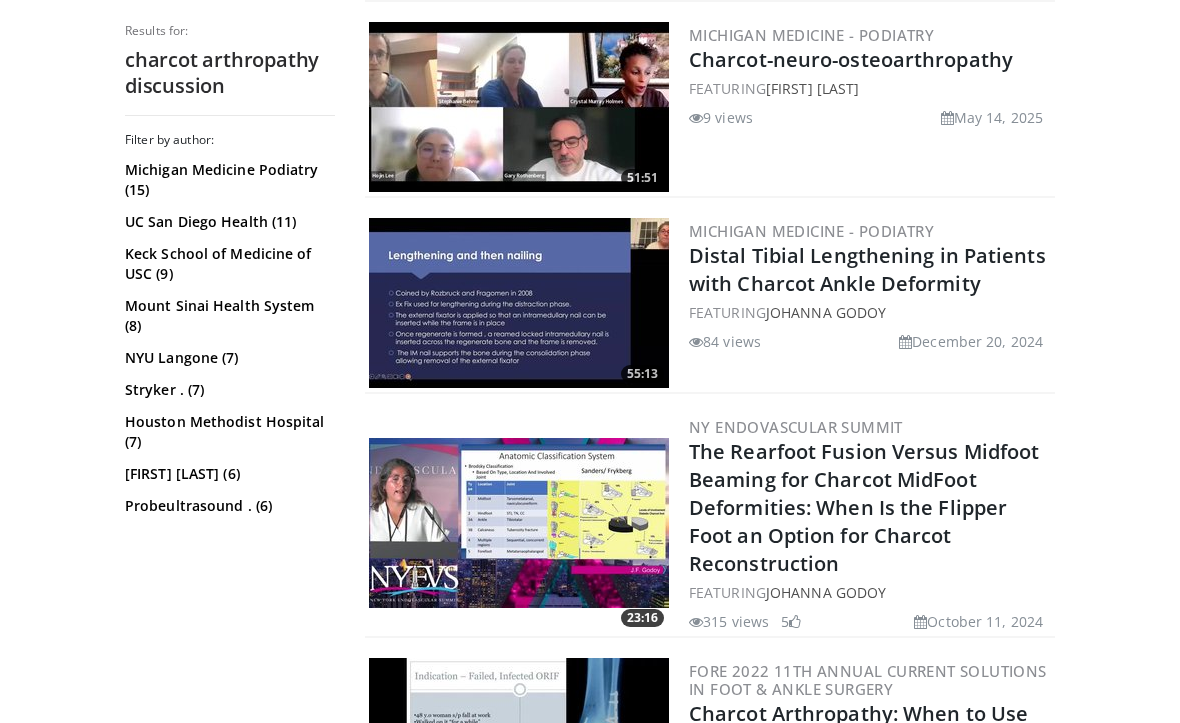 click on "The Rearfoot Fusion Versus Midfoot Beaming for Charcot MidFoot Deformities: When Is the Flipper Foot an Option for Charcot Reconstruction" at bounding box center [864, 507] 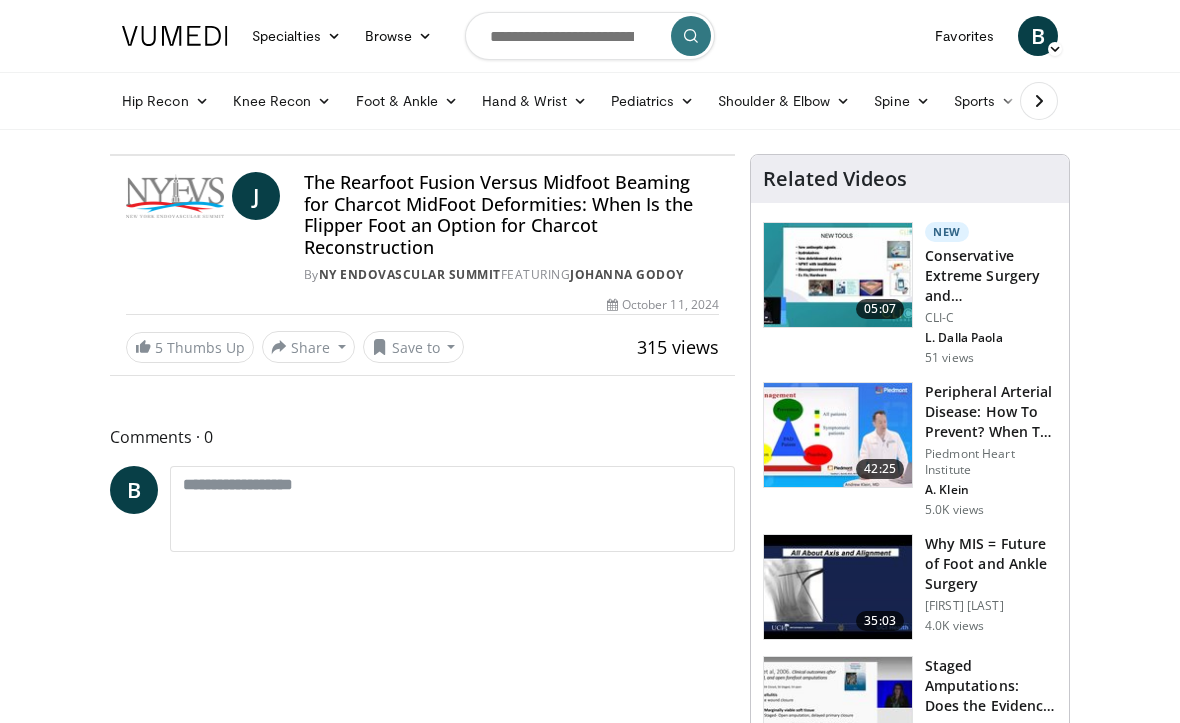 scroll, scrollTop: 0, scrollLeft: 0, axis: both 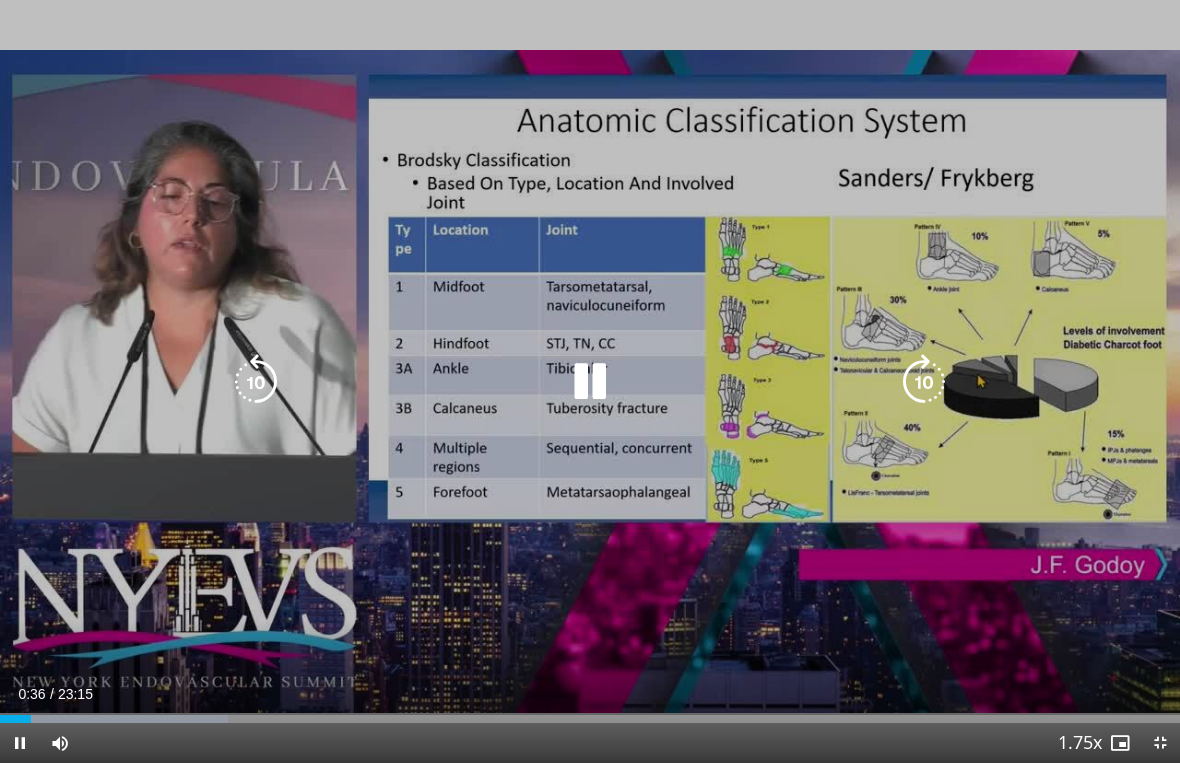 click at bounding box center (114, 719) 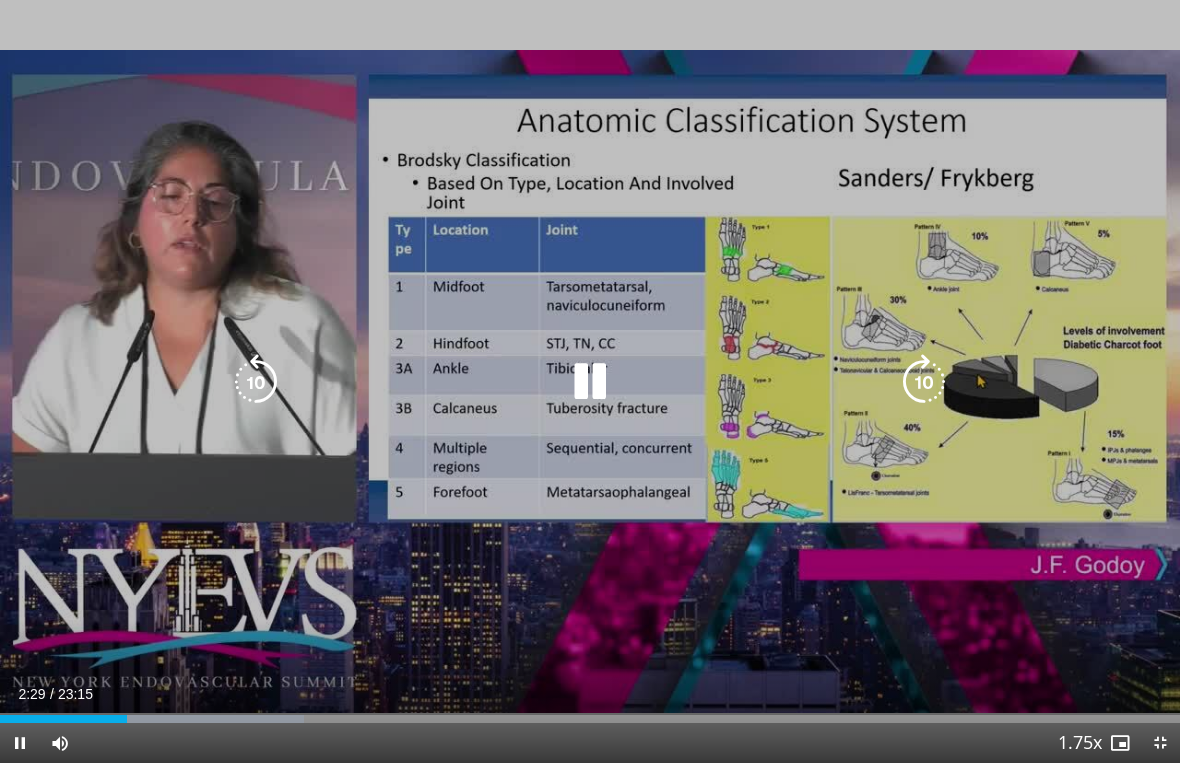 click at bounding box center (197, 719) 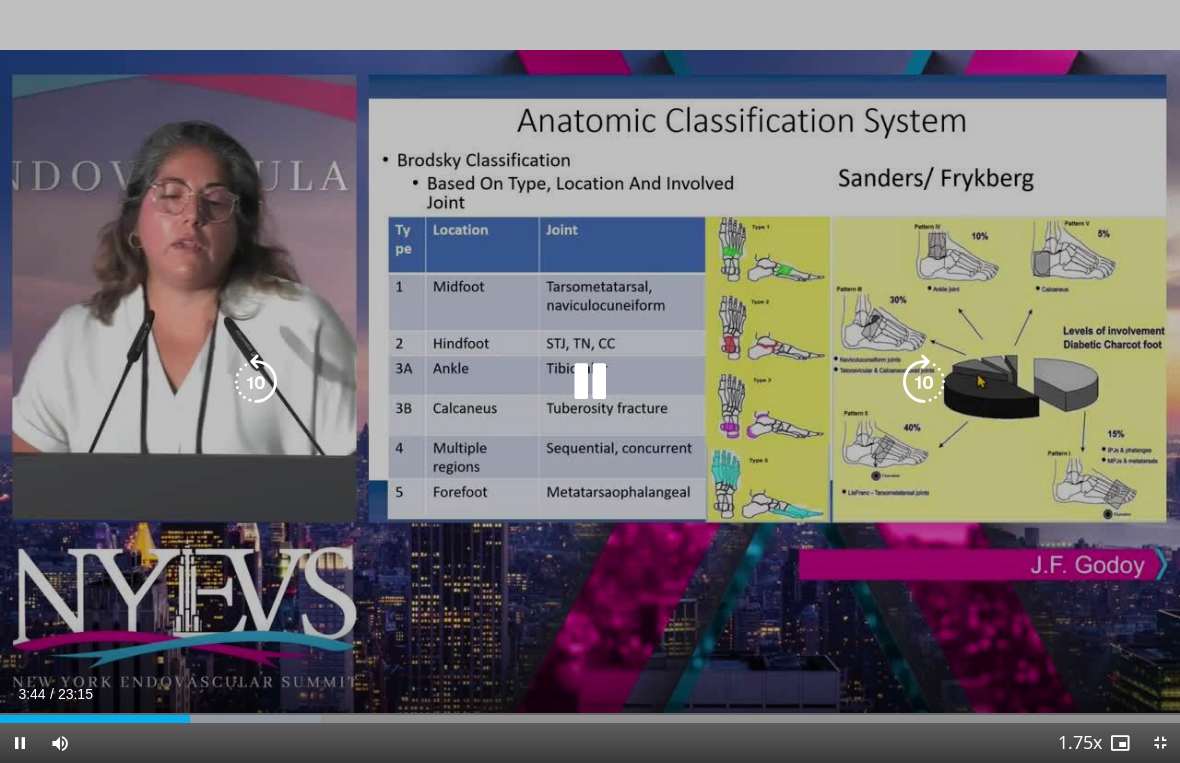 click at bounding box center [206, 719] 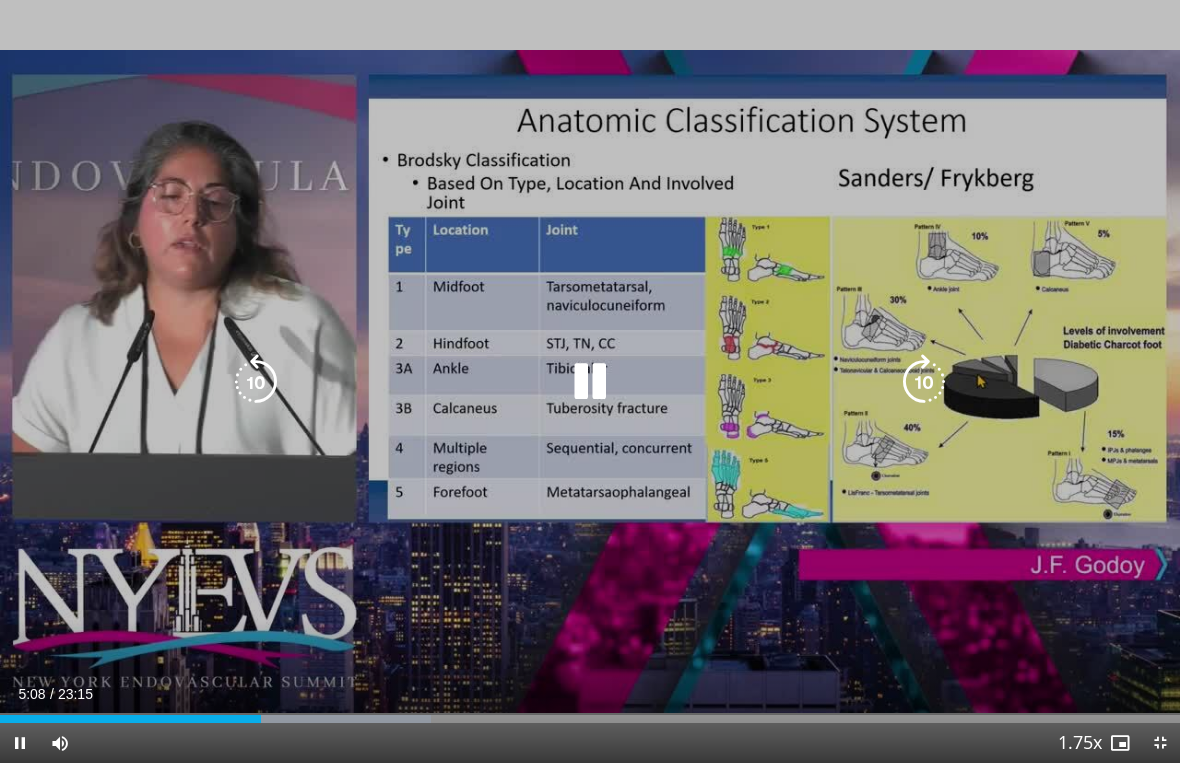 click at bounding box center (329, 719) 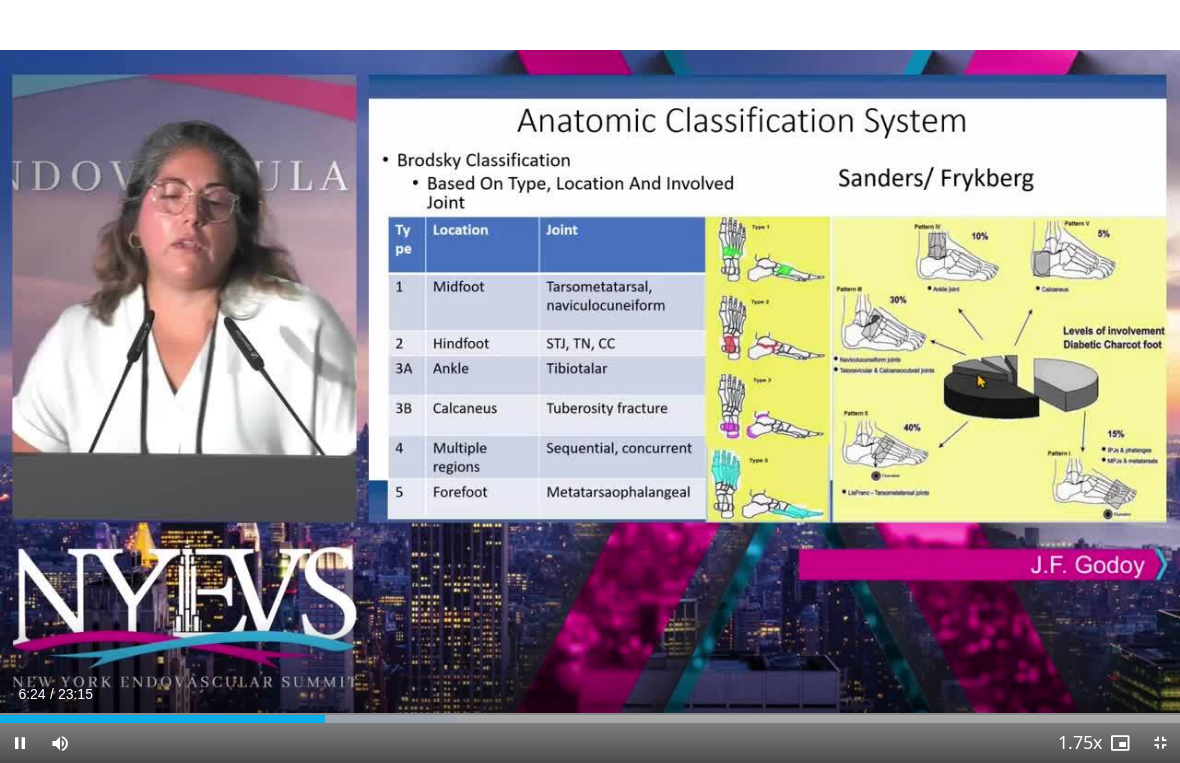click at bounding box center [355, 719] 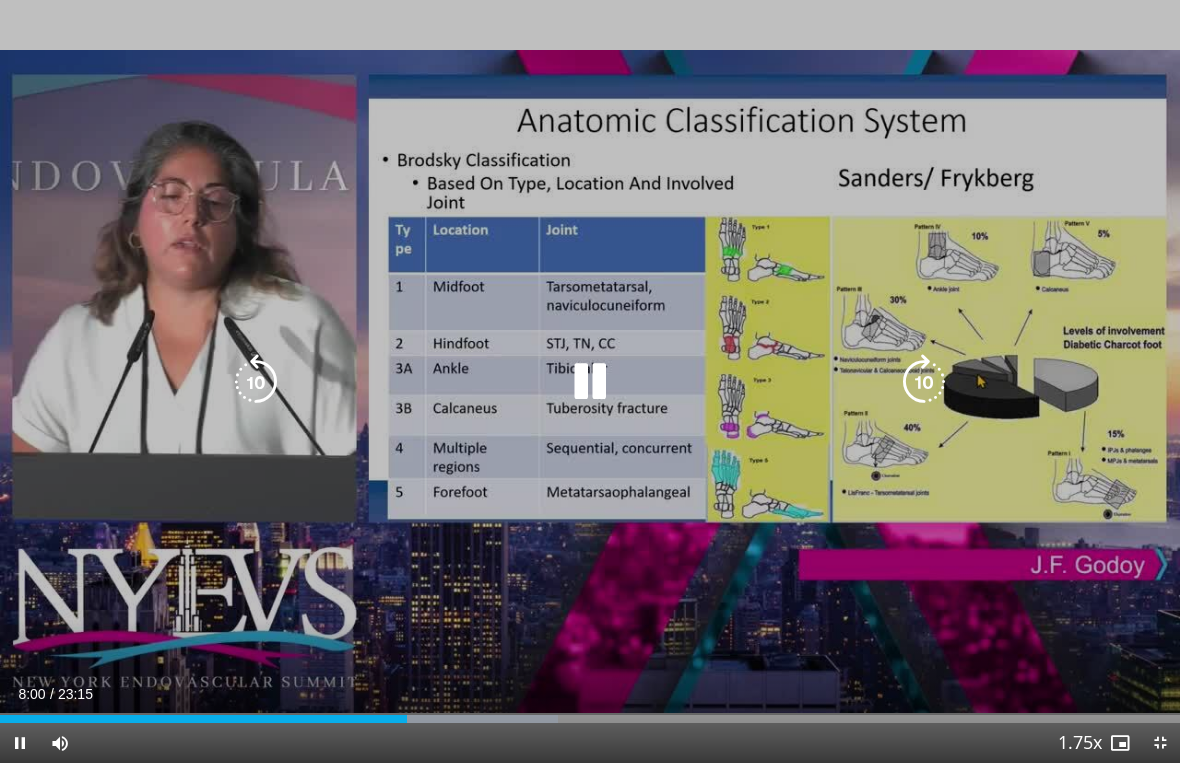click at bounding box center (456, 719) 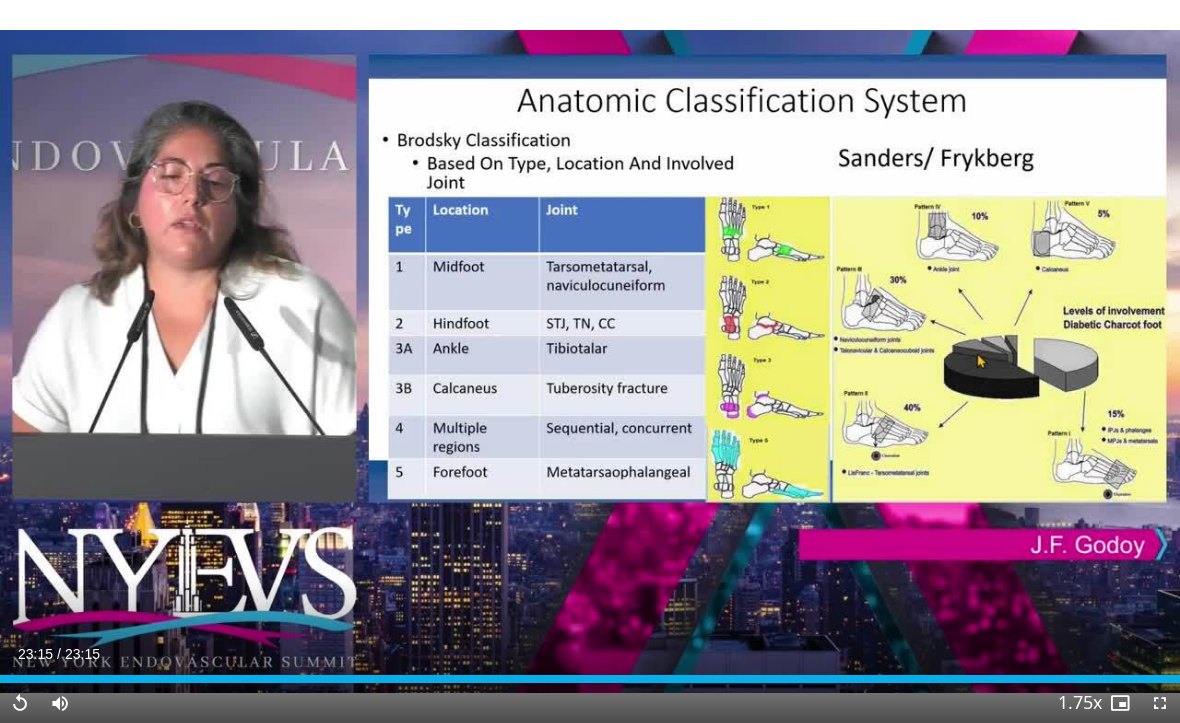 scroll, scrollTop: 187, scrollLeft: 0, axis: vertical 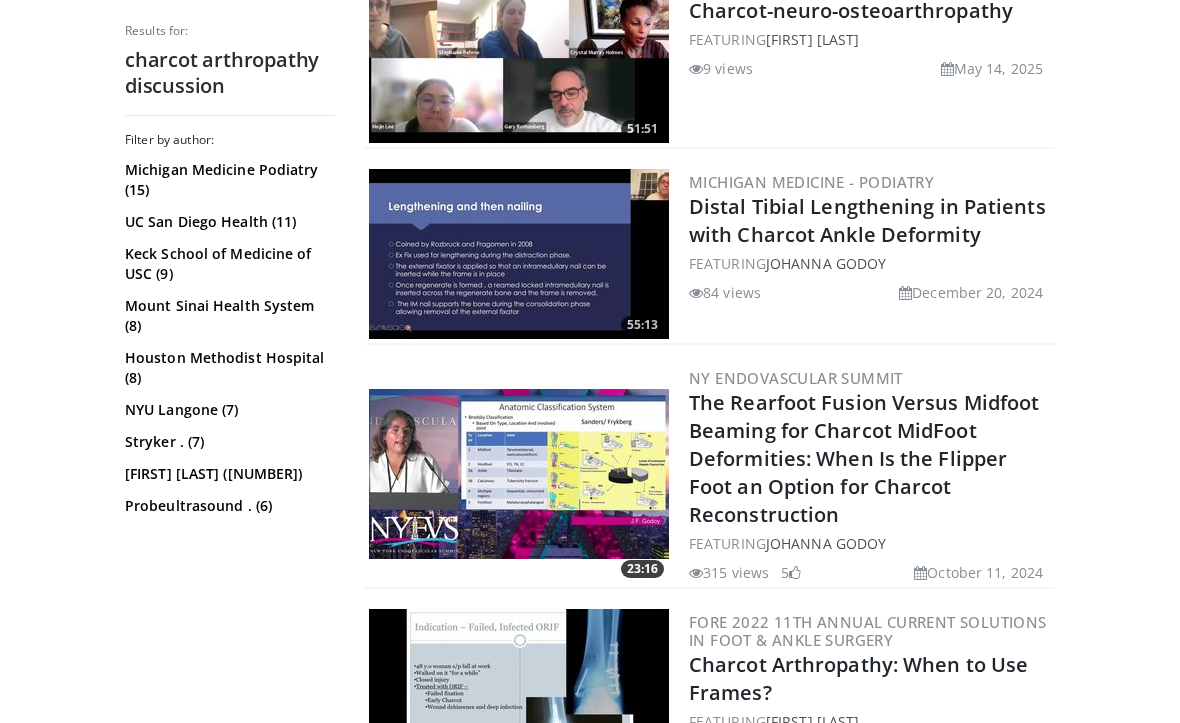 click on "The Rearfoot Fusion Versus Midfoot Beaming for Charcot MidFoot Deformities: When Is the Flipper Foot an Option for Charcot Reconstruction" at bounding box center (864, 458) 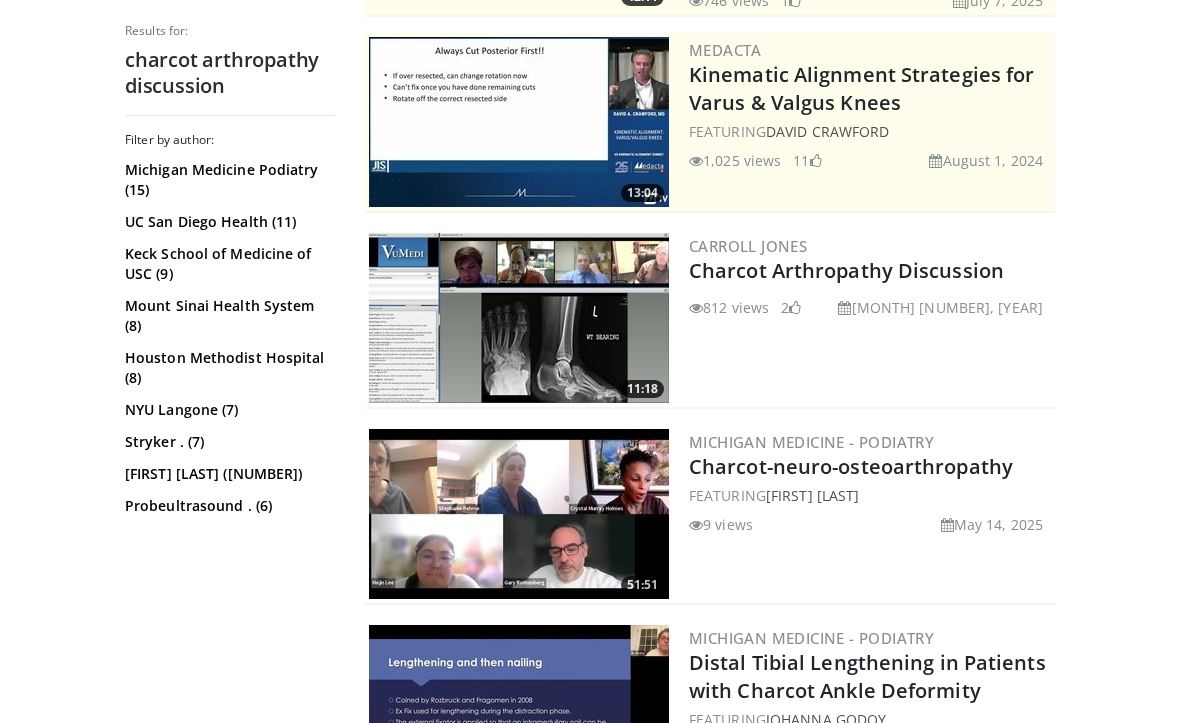 scroll, scrollTop: 412, scrollLeft: 0, axis: vertical 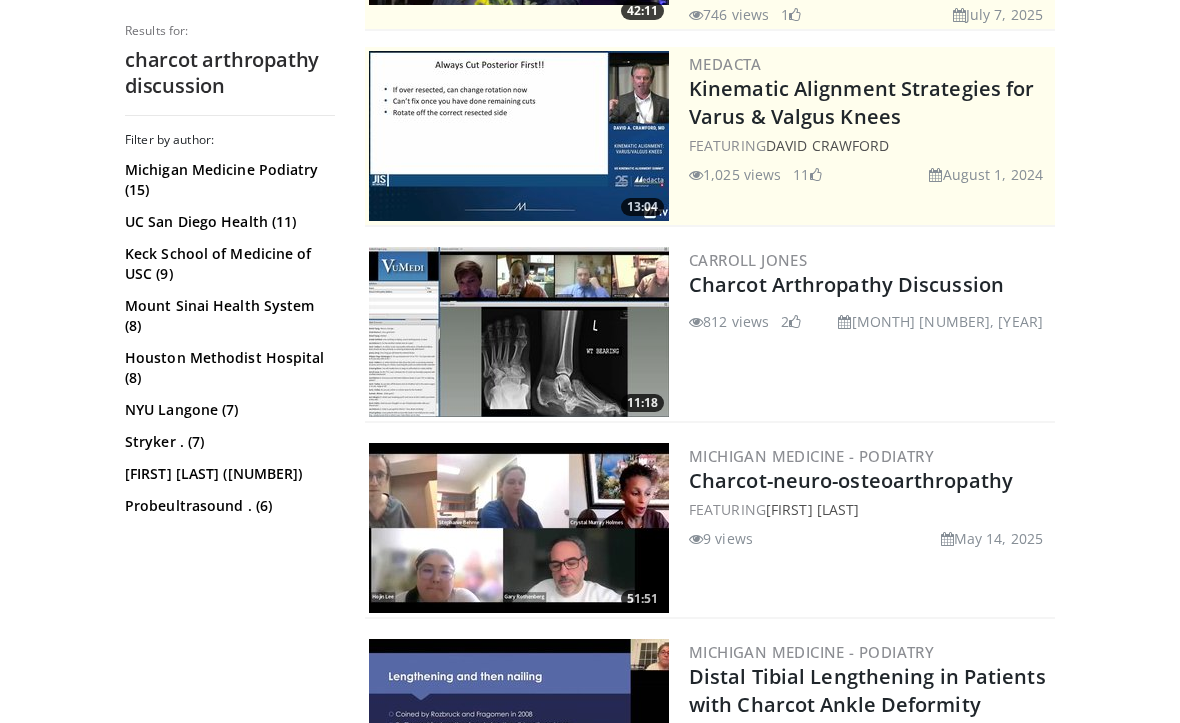click on "Charcot-neuro-osteoarthropathy" at bounding box center [851, 480] 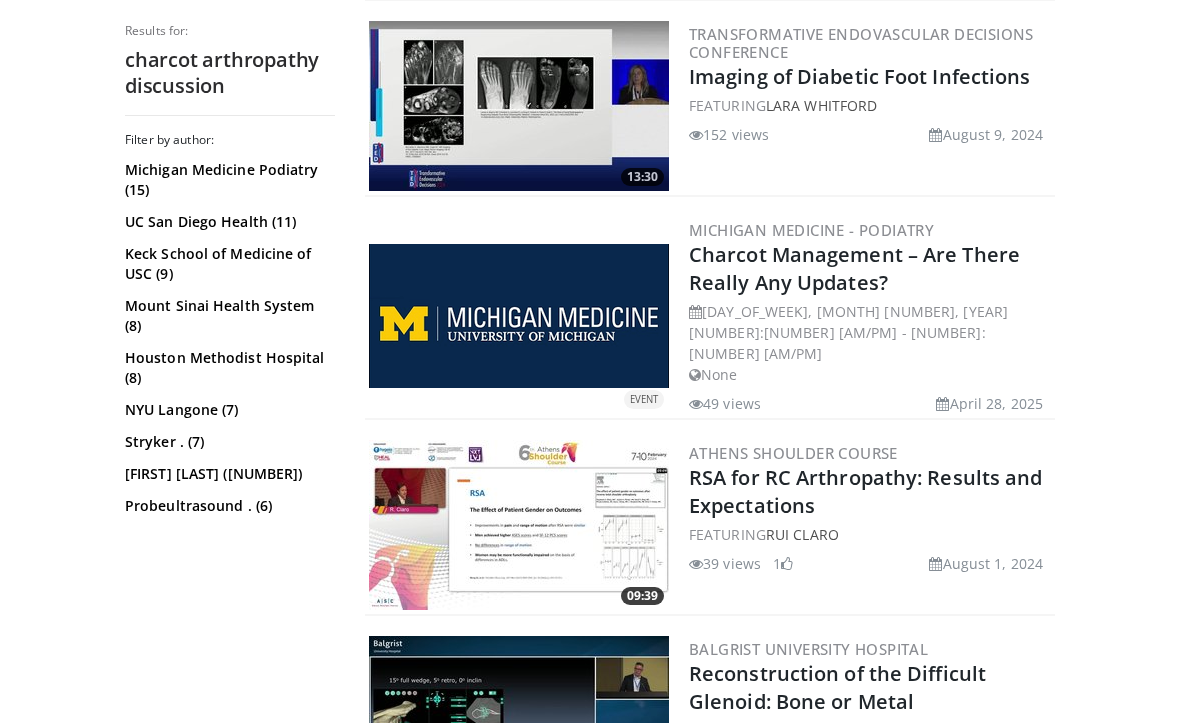 scroll, scrollTop: 4412, scrollLeft: 0, axis: vertical 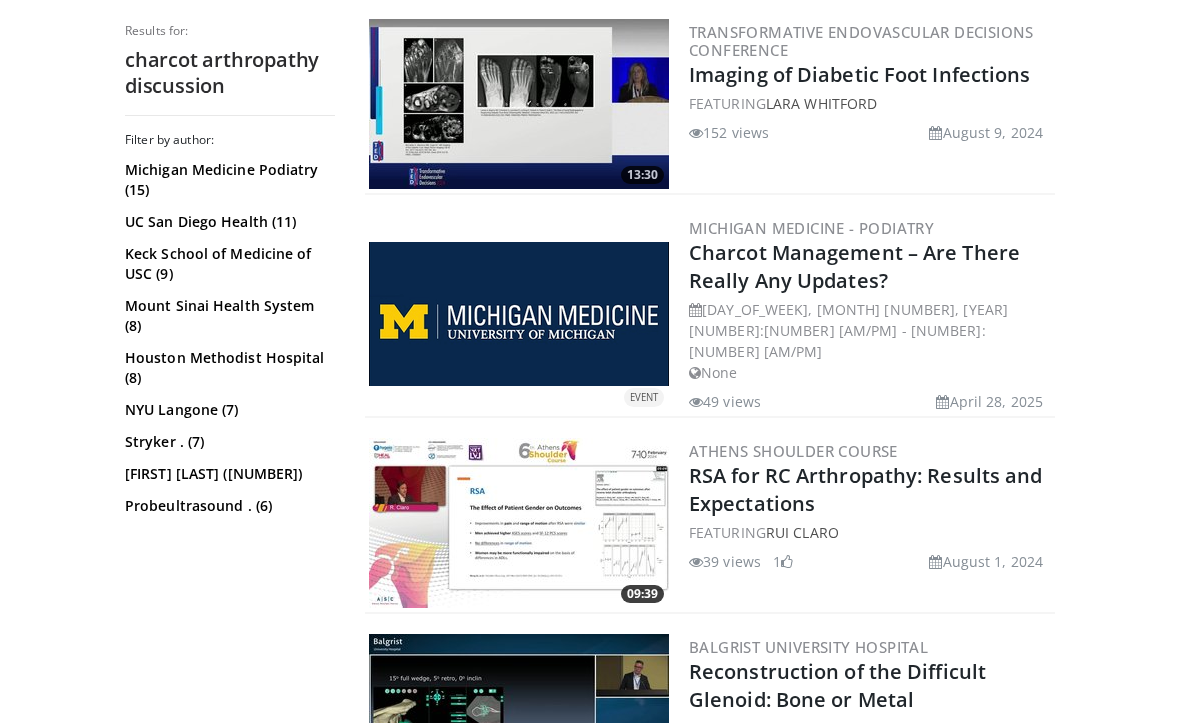 click at bounding box center (519, 314) 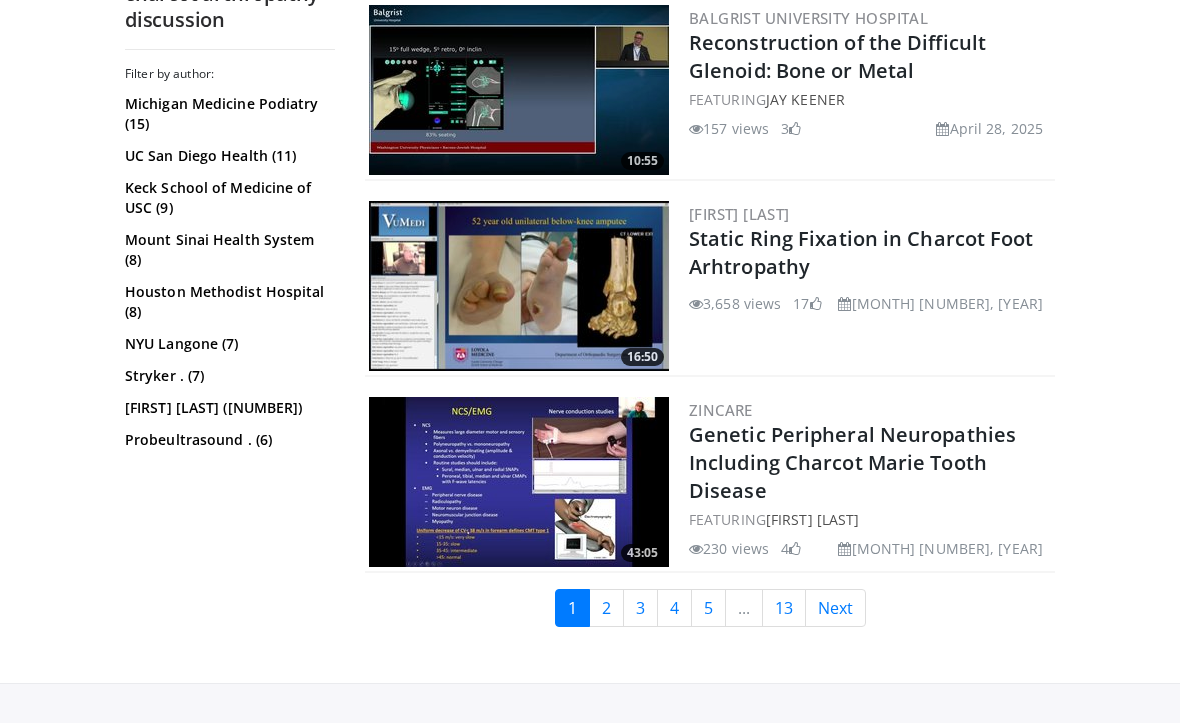 scroll, scrollTop: 5044, scrollLeft: 0, axis: vertical 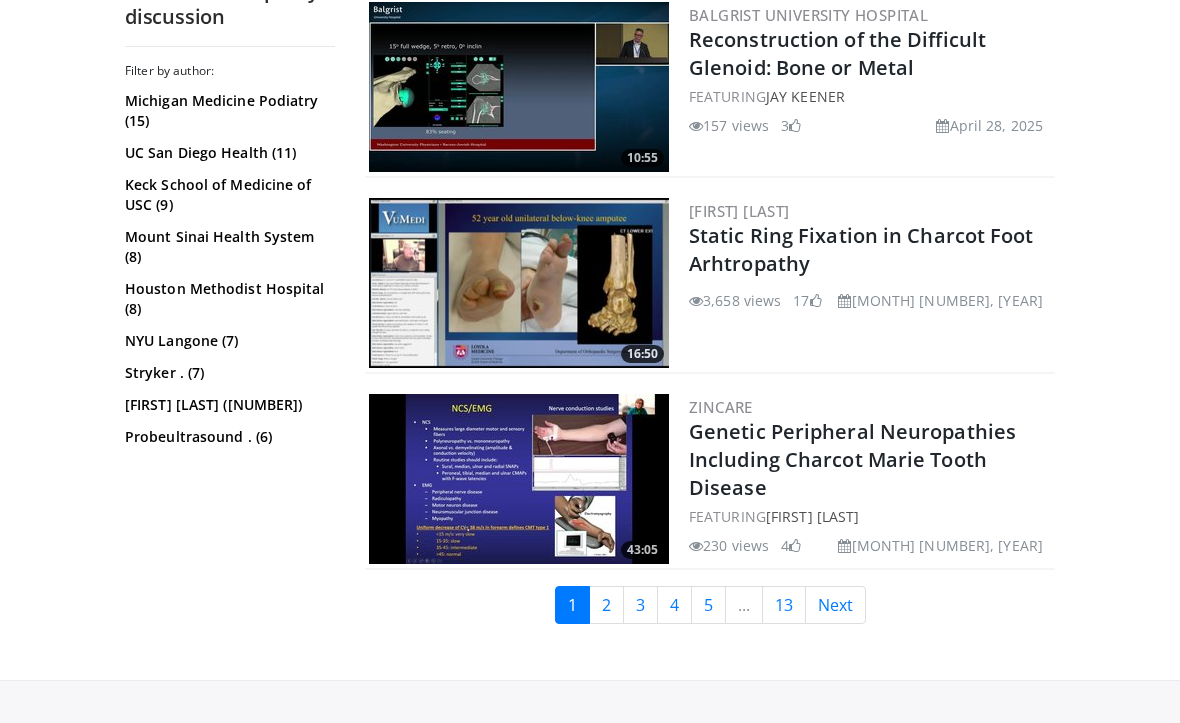 click on "2" at bounding box center [606, 605] 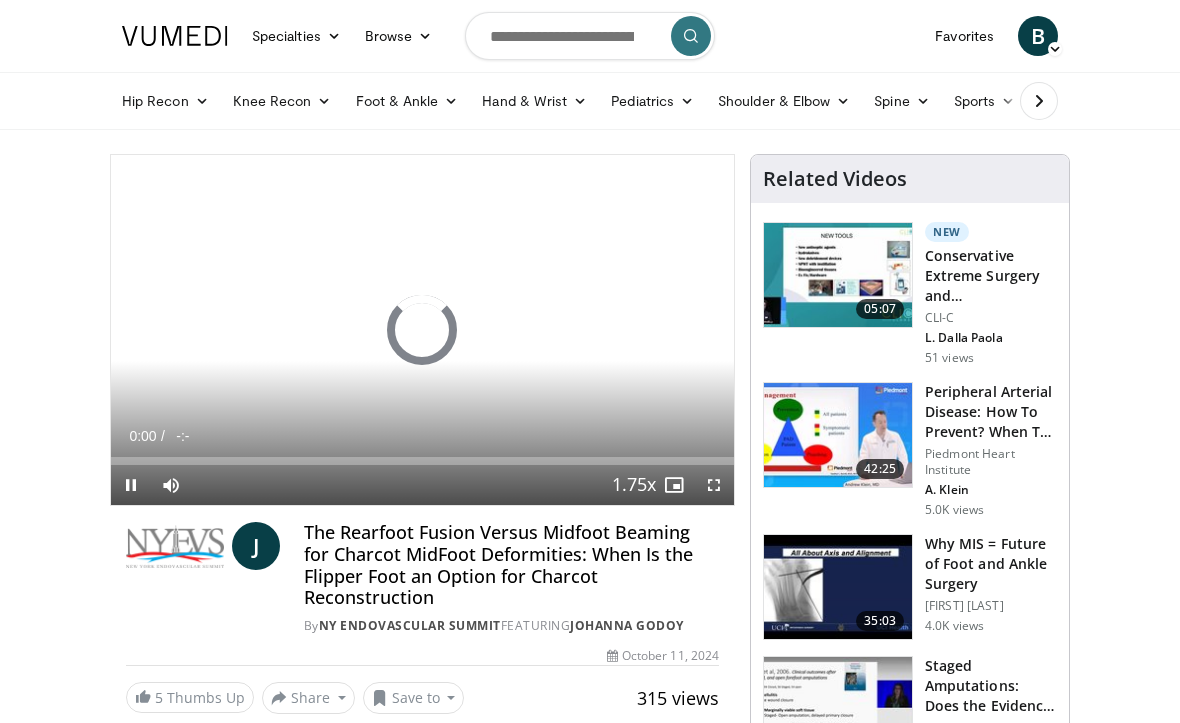 scroll, scrollTop: 0, scrollLeft: 0, axis: both 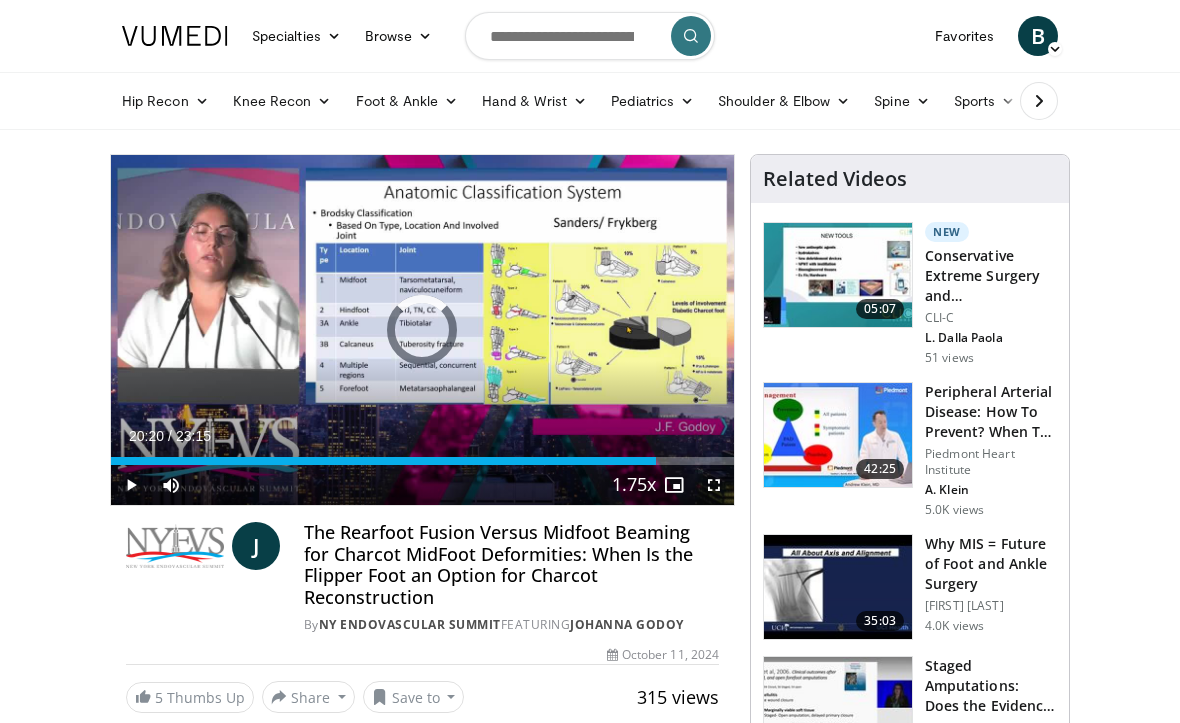 click on "Loaded :  0.18%" at bounding box center [422, 461] 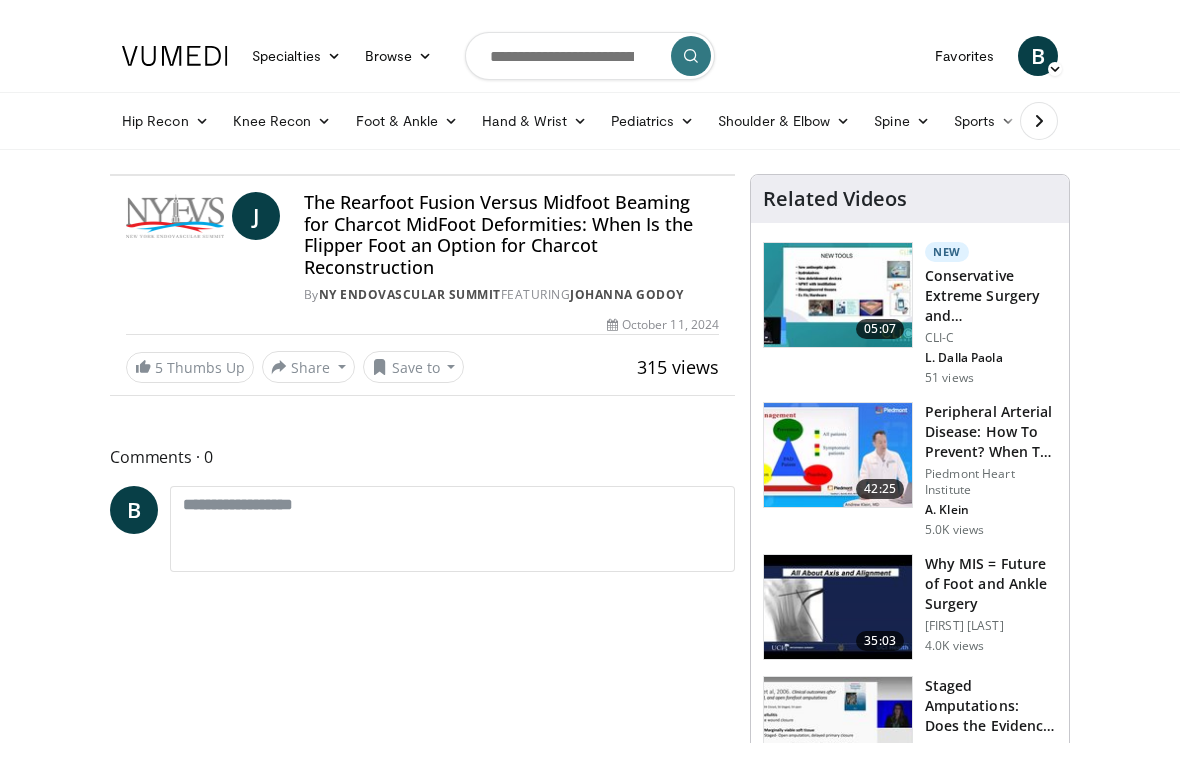 scroll, scrollTop: 24, scrollLeft: 0, axis: vertical 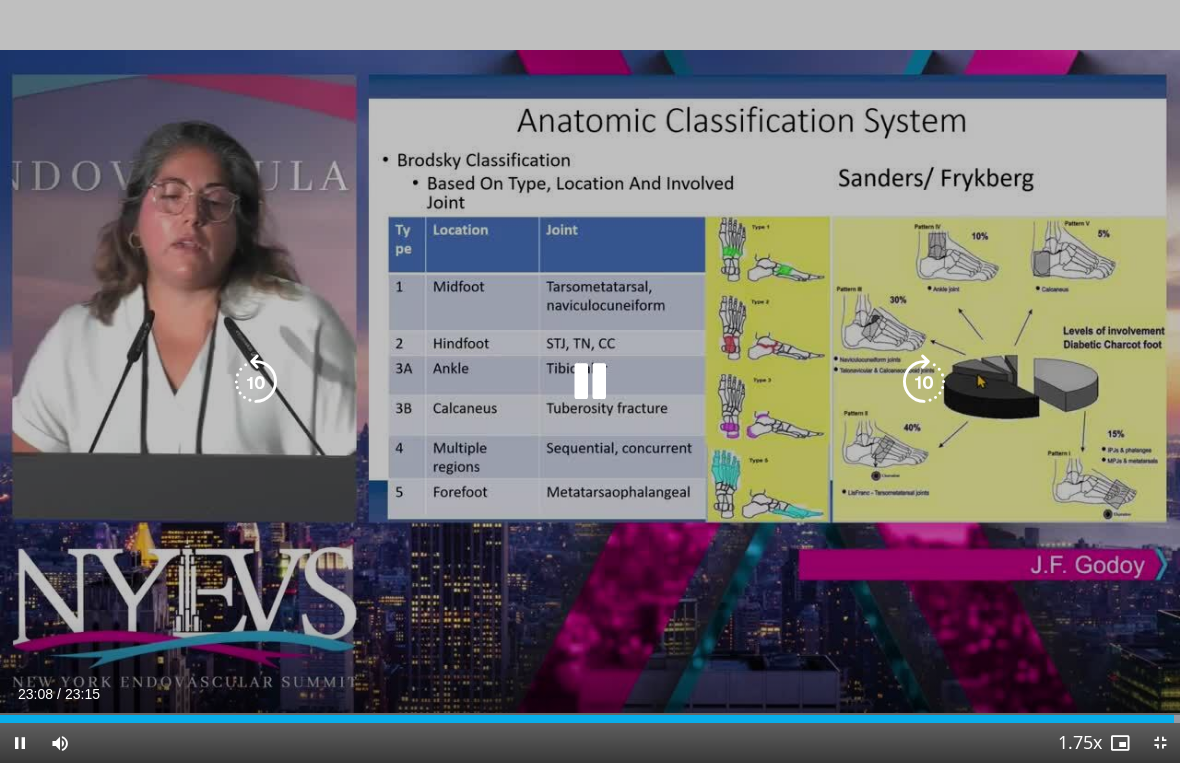 click at bounding box center [587, 719] 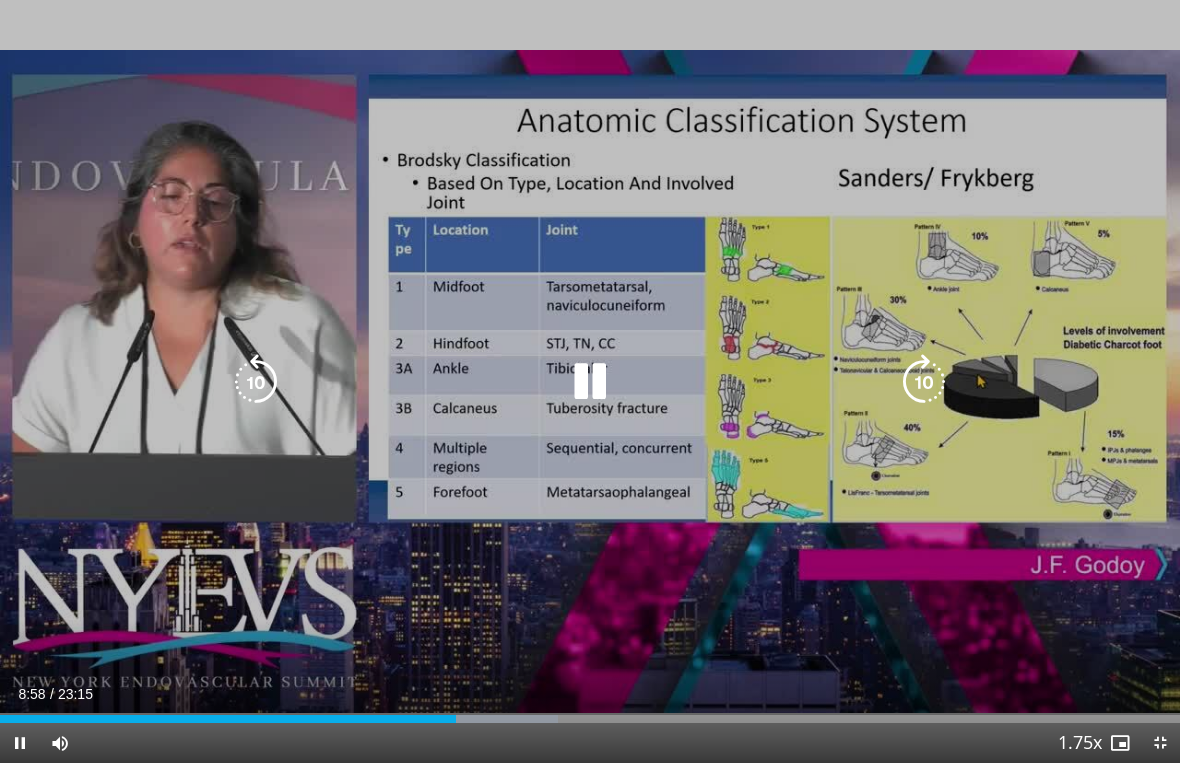 click on "Current Time  8:58 / Duration  23:15 Pause Skip Backward Skip Forward Mute Loaded :  47.29% Stream Type  LIVE Seek to live, currently behind live LIVE   1.75x Playback Rate 0.5x 0.75x 1x 1.25x 1.5x 1.75x , selected 2x Chapters Chapters Descriptions descriptions off , selected Captions captions off , selected Audio Track en (Main) , selected Exit Fullscreen Enable picture-in-picture mode" at bounding box center (590, 743) 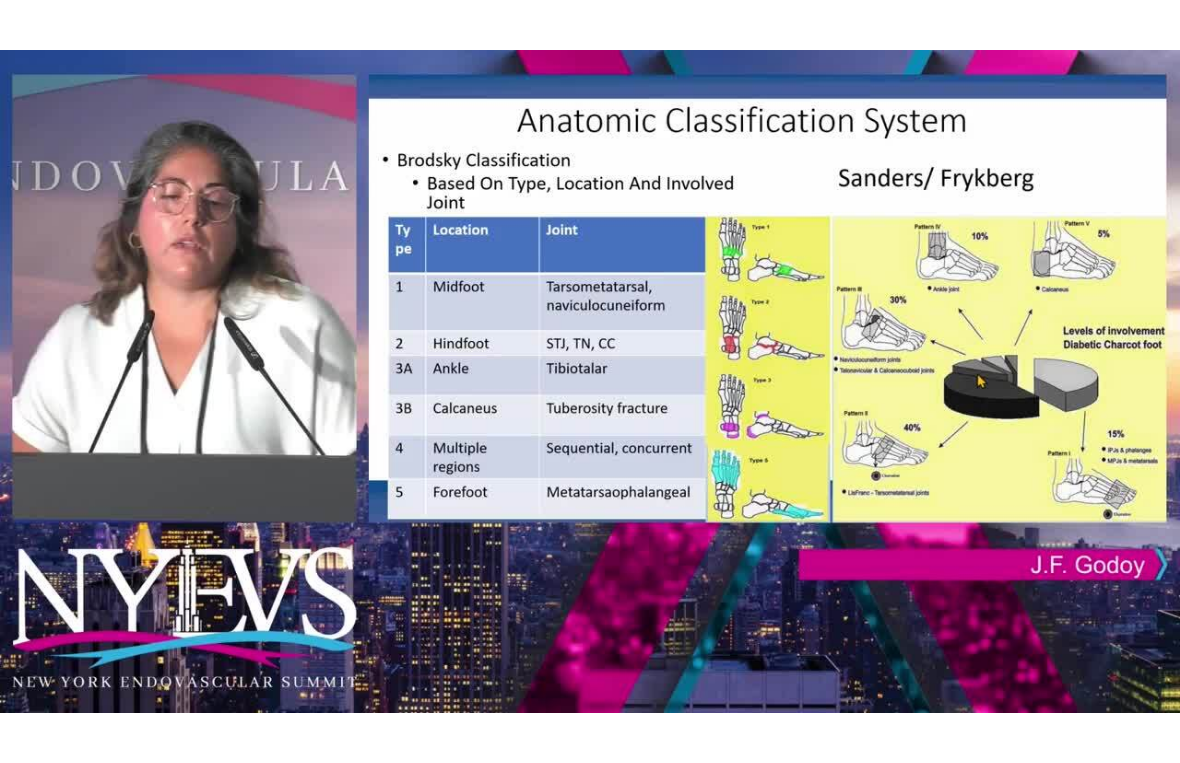 click on "Loaded :  47.29%" at bounding box center (590, 759) 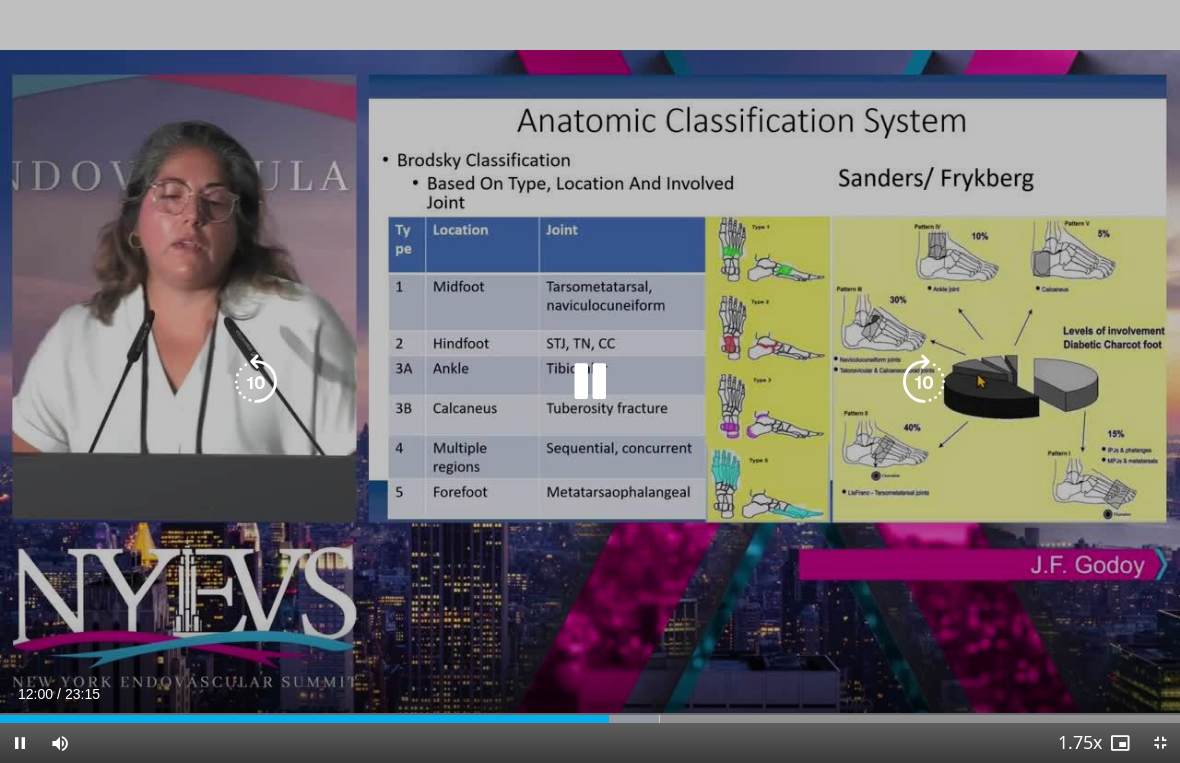 click on "Loaded :  55.89%" at bounding box center (590, 719) 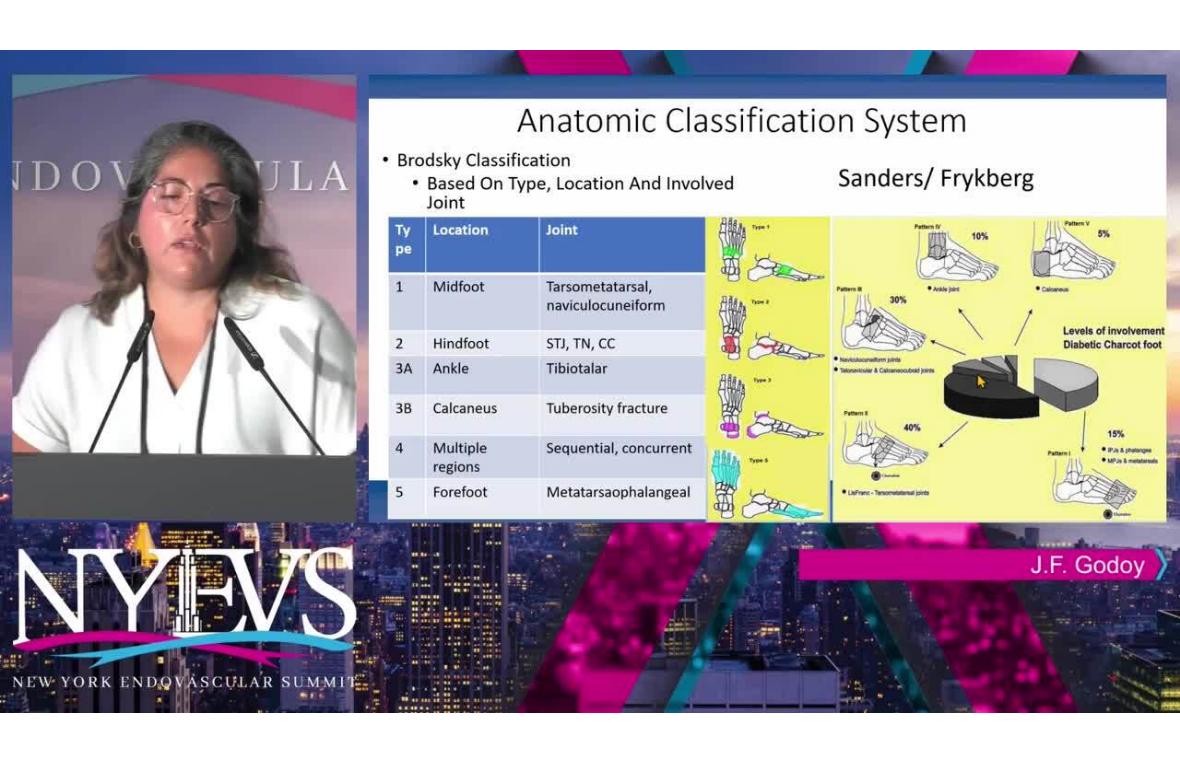 click at bounding box center (701, 759) 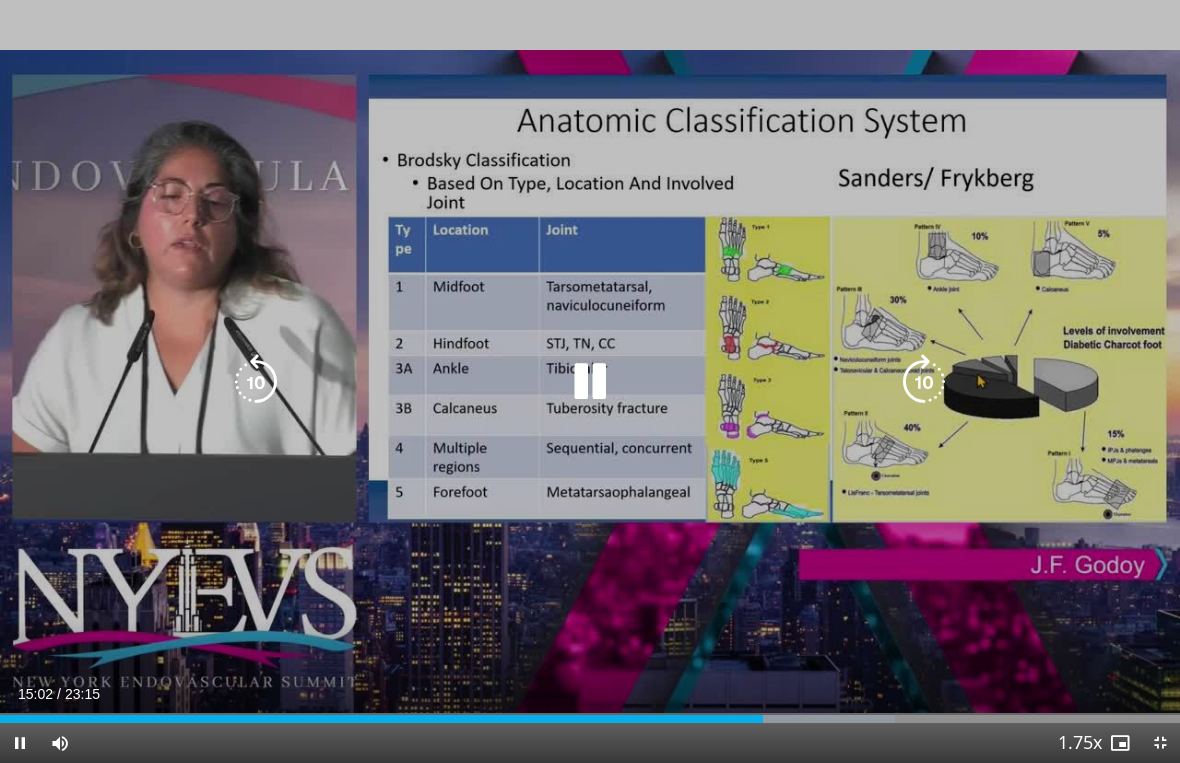 click at bounding box center (381, 719) 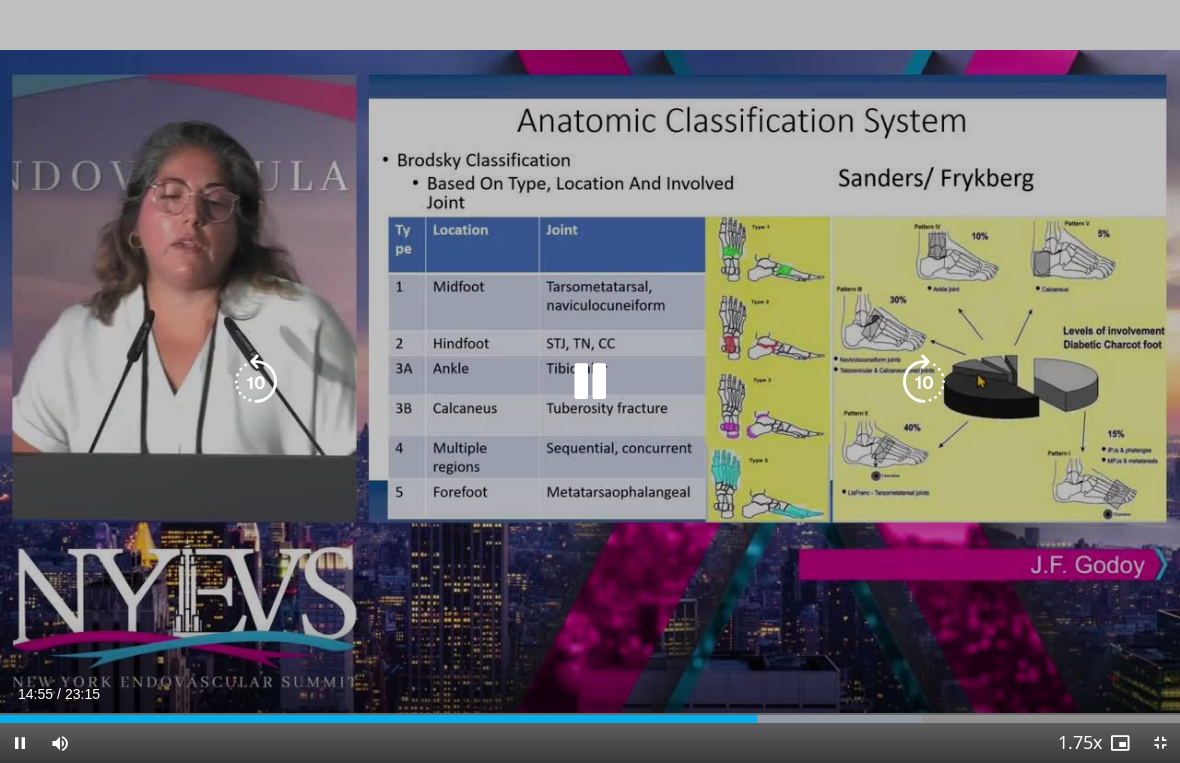 click on "Current Time  14:55 / Duration  23:15 Pause Skip Backward Skip Forward Mute Loaded :  78.11% Stream Type  LIVE Seek to live, currently behind live LIVE   1.75x Playback Rate 0.5x 0.75x 1x 1.25x 1.5x 1.75x , selected 2x Chapters Chapters Descriptions descriptions off , selected Captions captions off , selected Audio Track en (Main) , selected Exit Fullscreen Enable picture-in-picture mode" at bounding box center (590, 743) 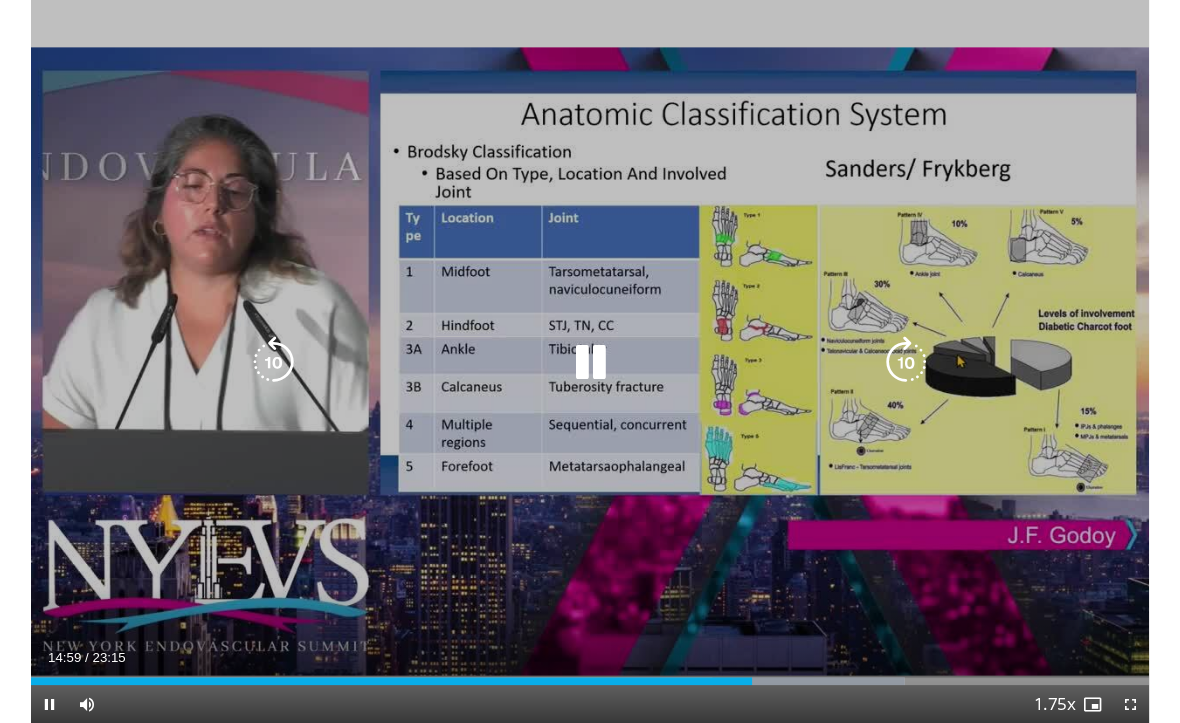 scroll, scrollTop: 0, scrollLeft: 0, axis: both 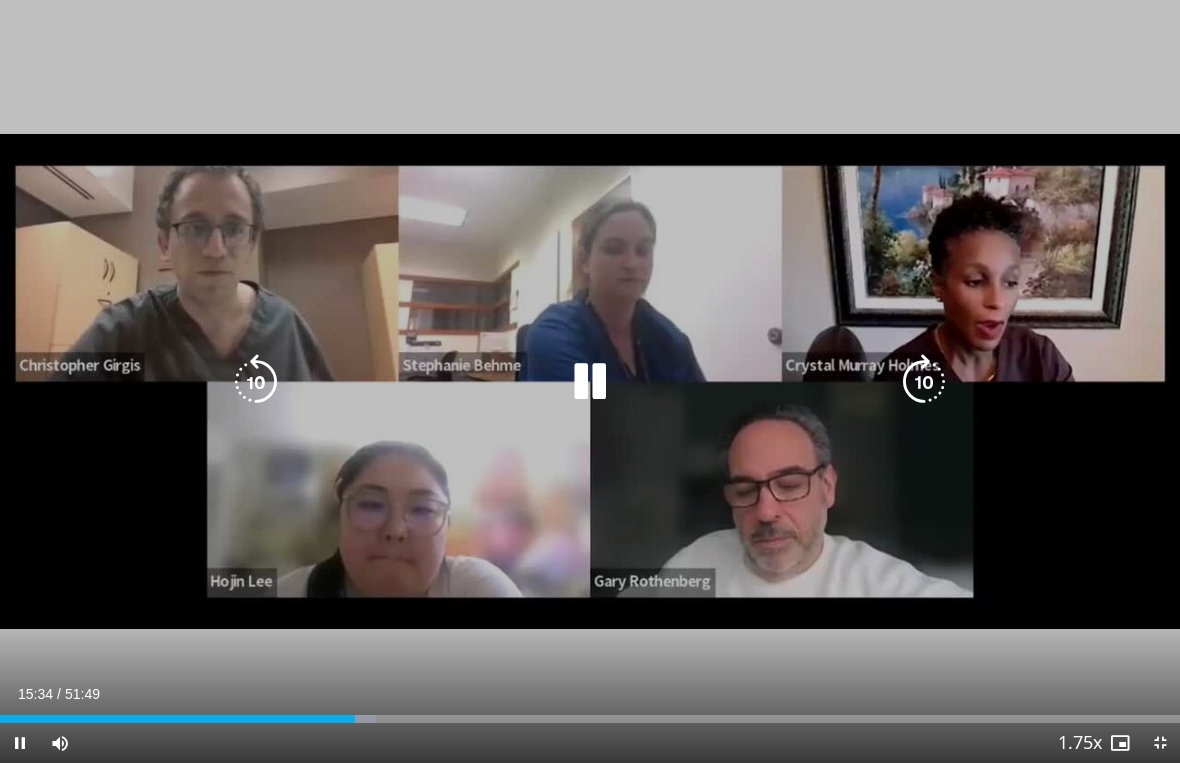 click on "Loaded :  31.83%" at bounding box center (590, 719) 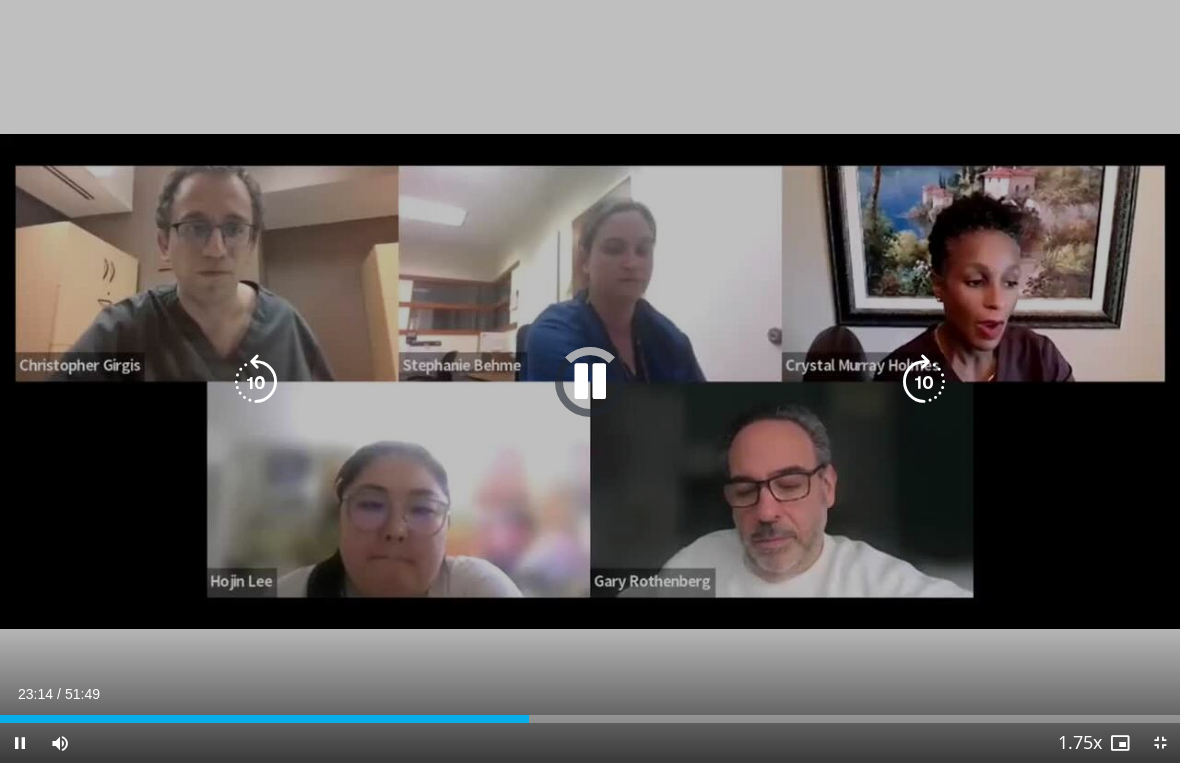 click on "Loaded :  36.59%" at bounding box center (590, 719) 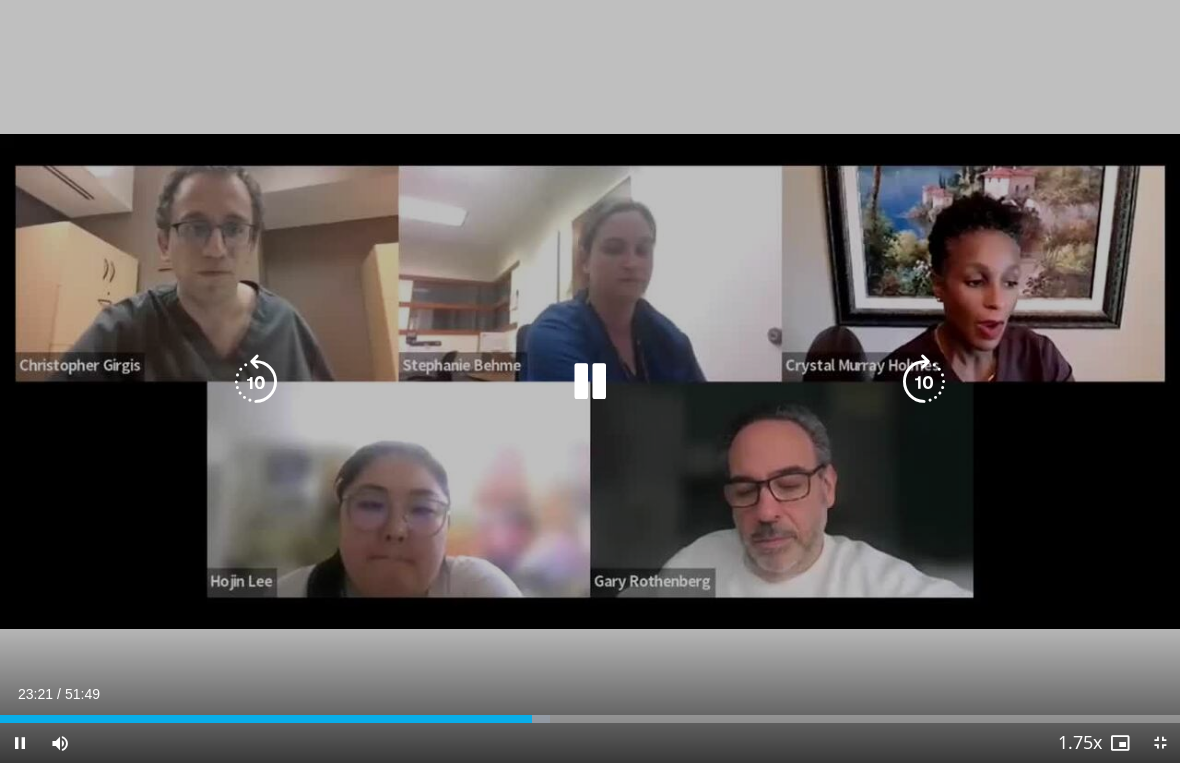 click on "Loaded :  46.62%" at bounding box center (590, 719) 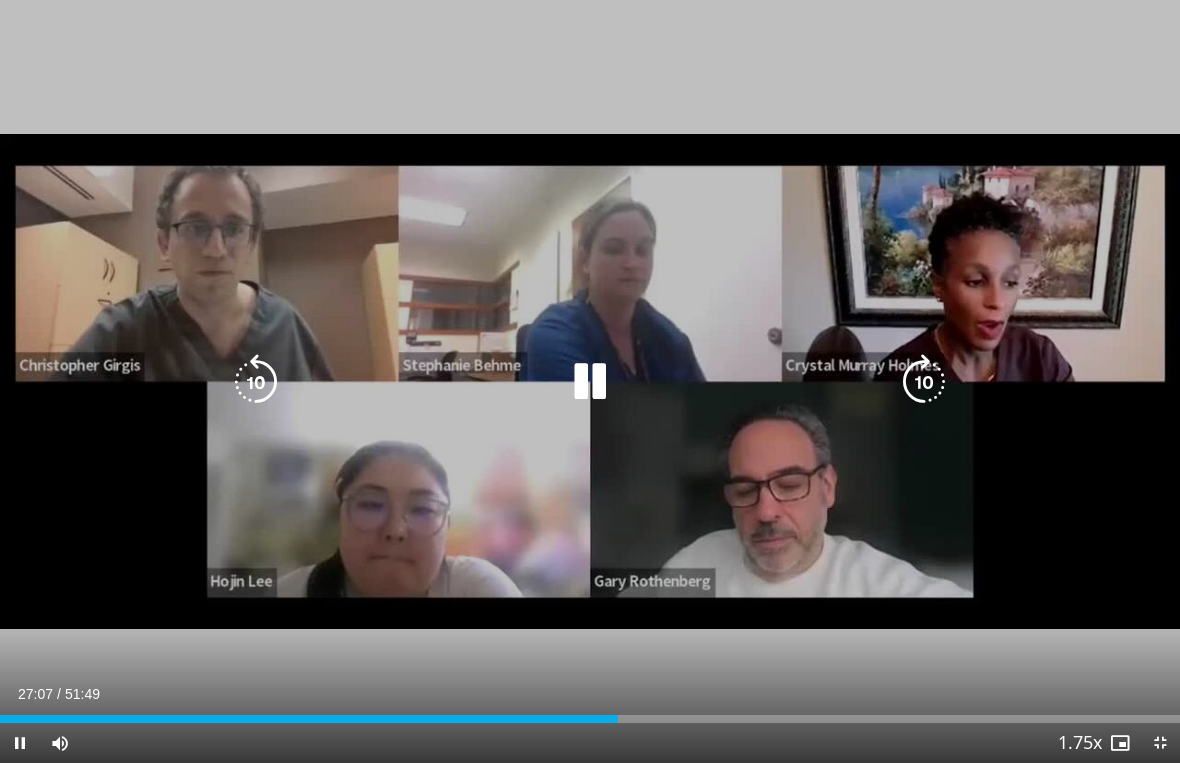 click on "Loaded :  52.32%" at bounding box center (590, 719) 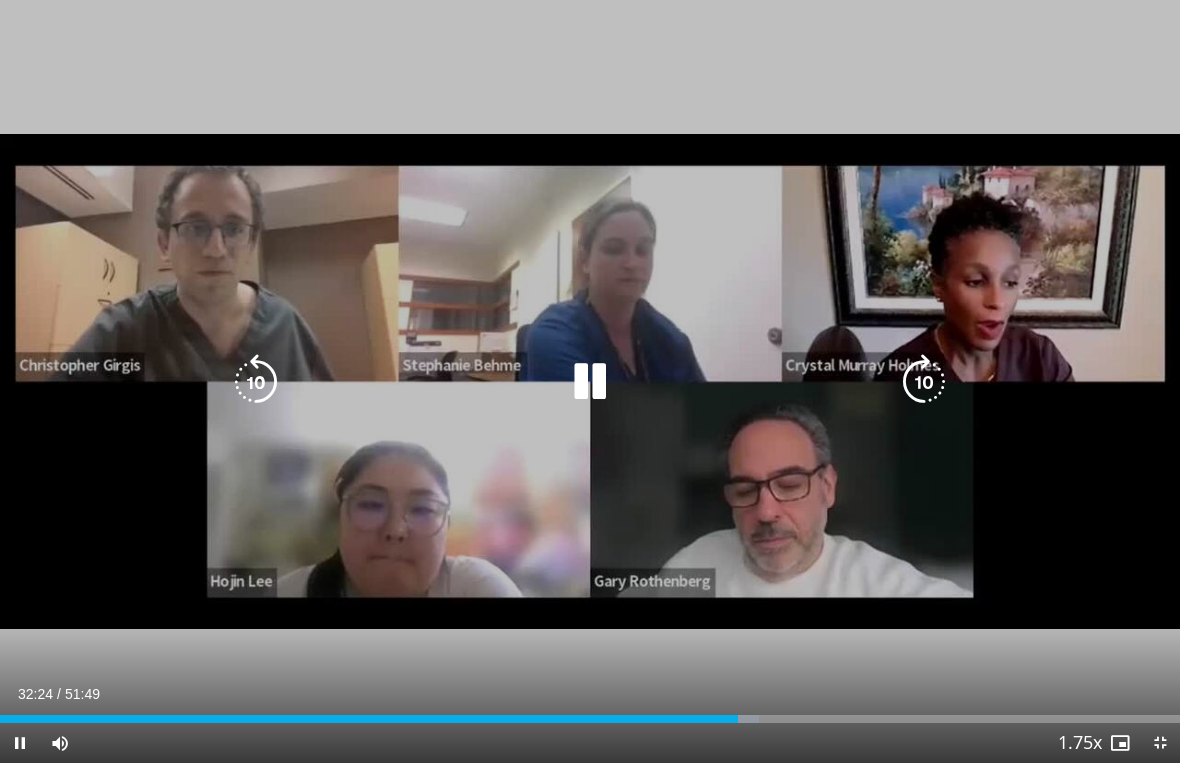 click on "Loaded :  64.31%" at bounding box center (590, 719) 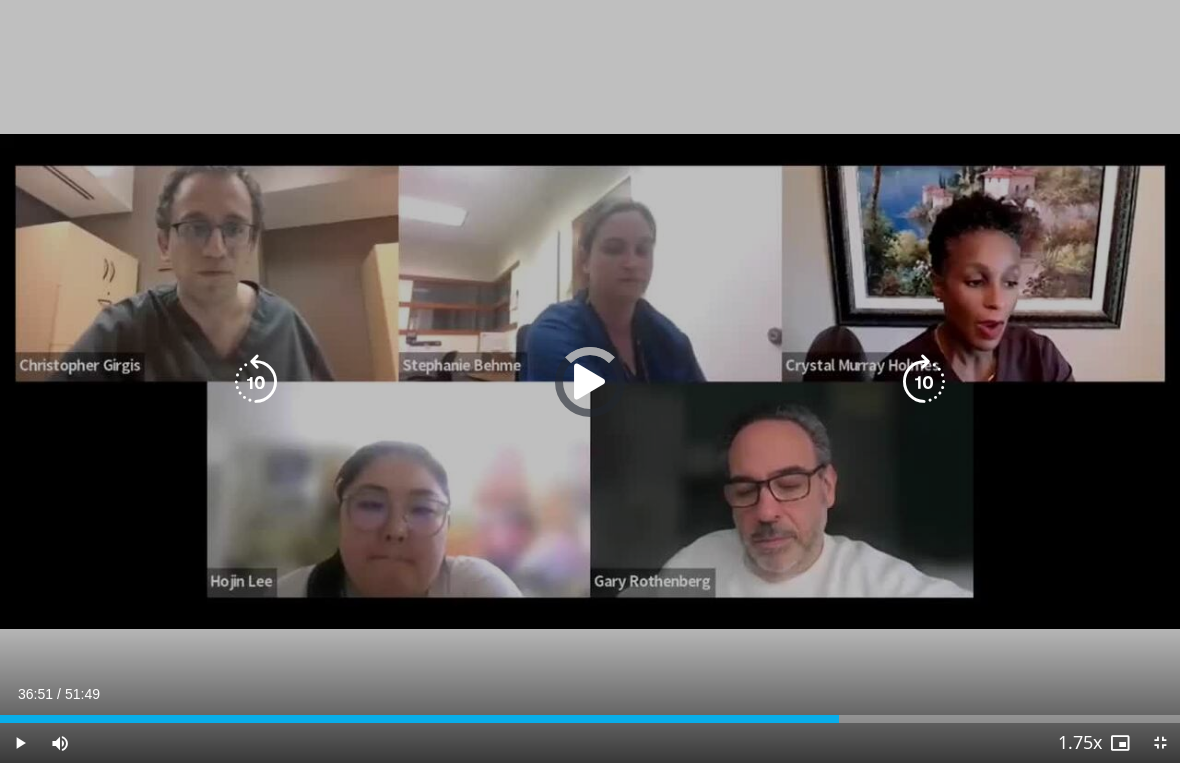 click on "Loaded :  71.06%" at bounding box center (590, 719) 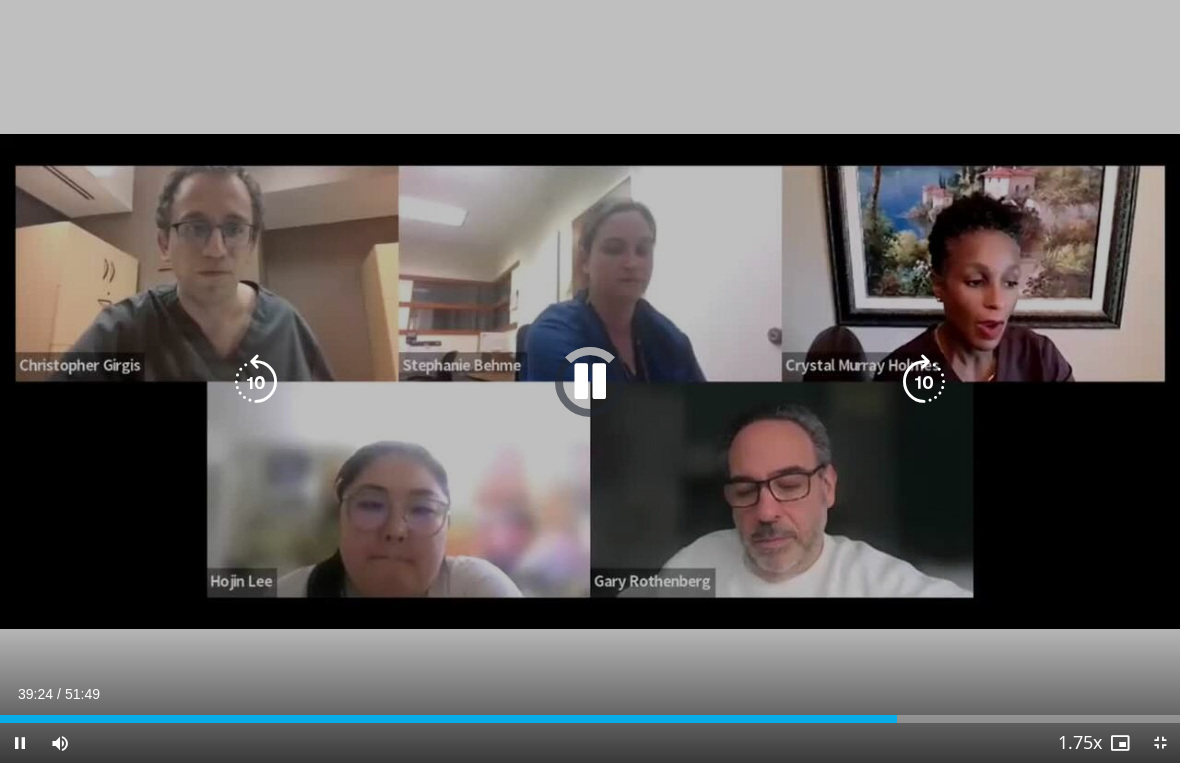 click on "Loaded :  71.70%" at bounding box center [590, 719] 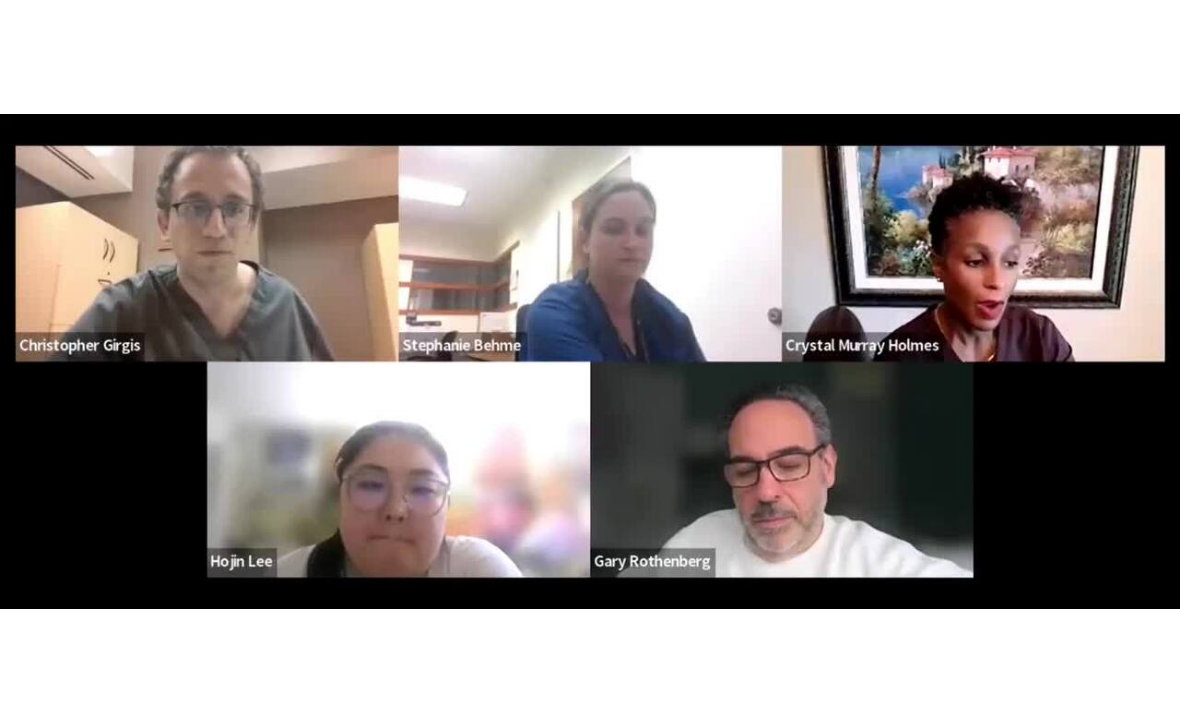 scroll, scrollTop: 0, scrollLeft: 0, axis: both 